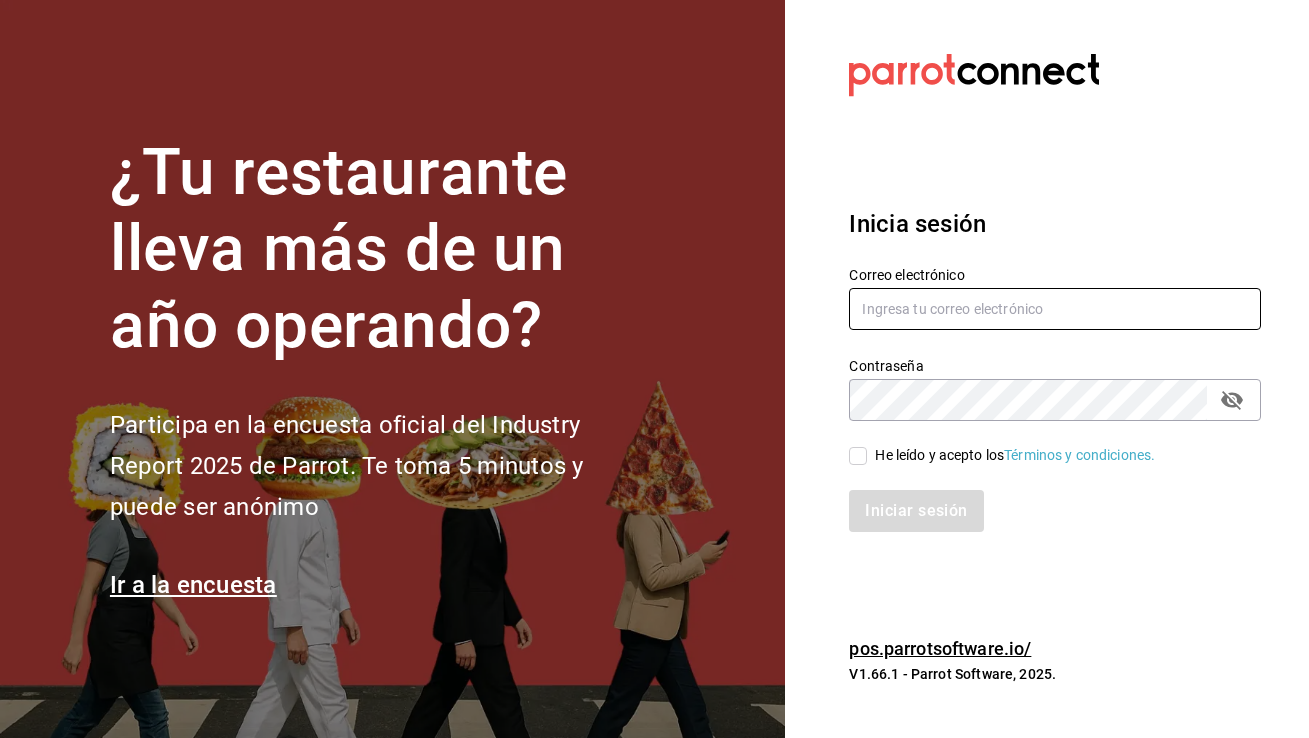 scroll, scrollTop: 0, scrollLeft: 0, axis: both 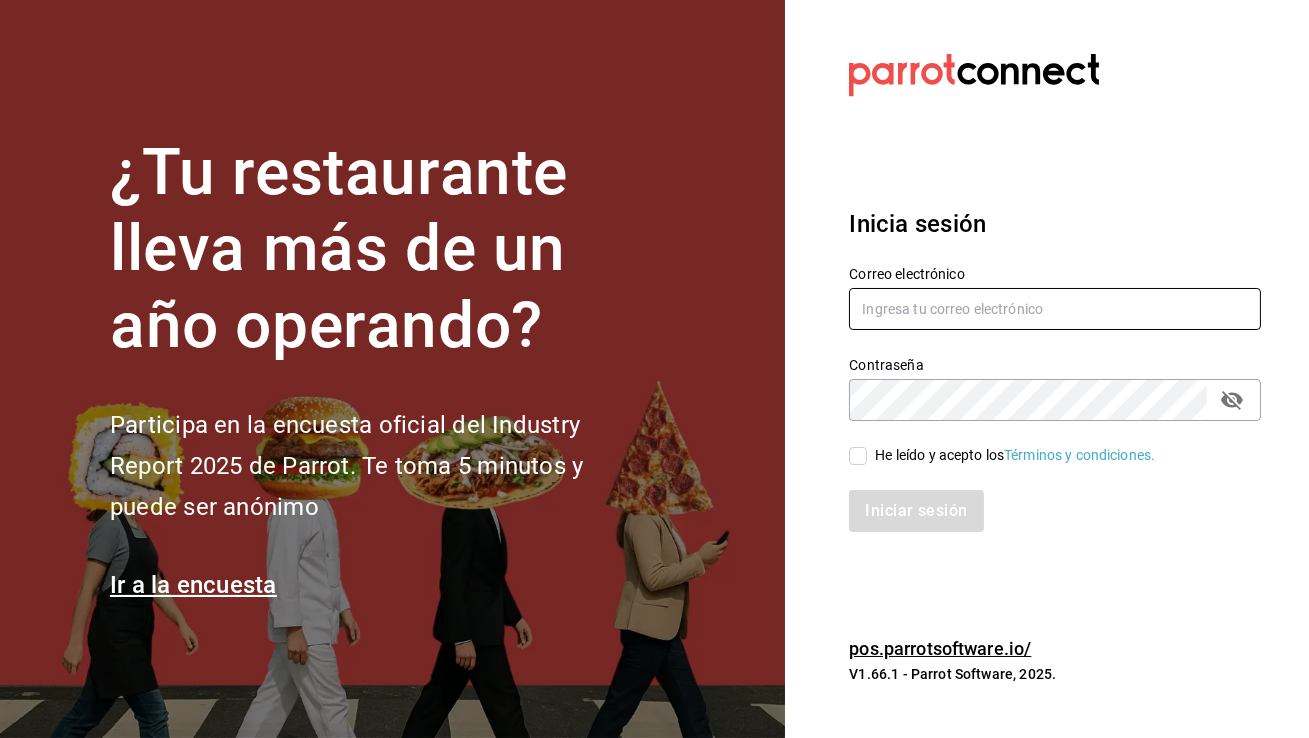 click at bounding box center [1055, 309] 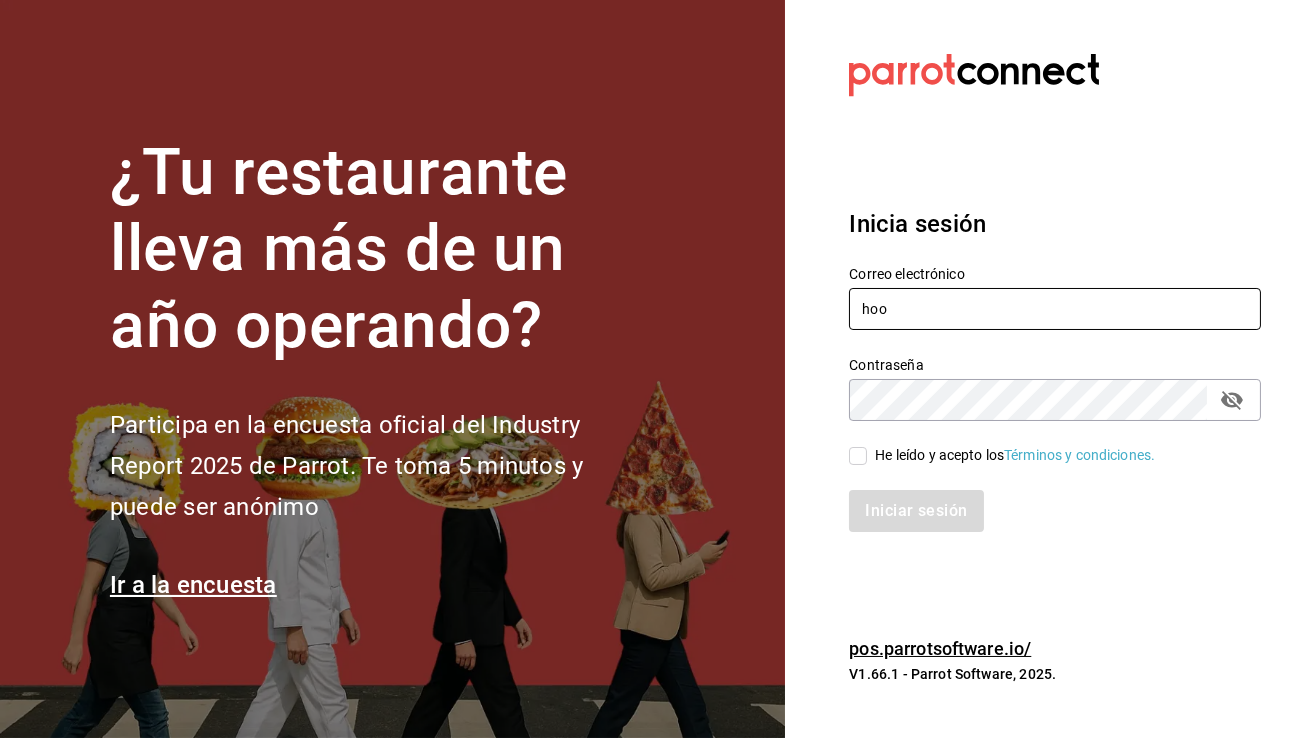type on "[EMAIL]" 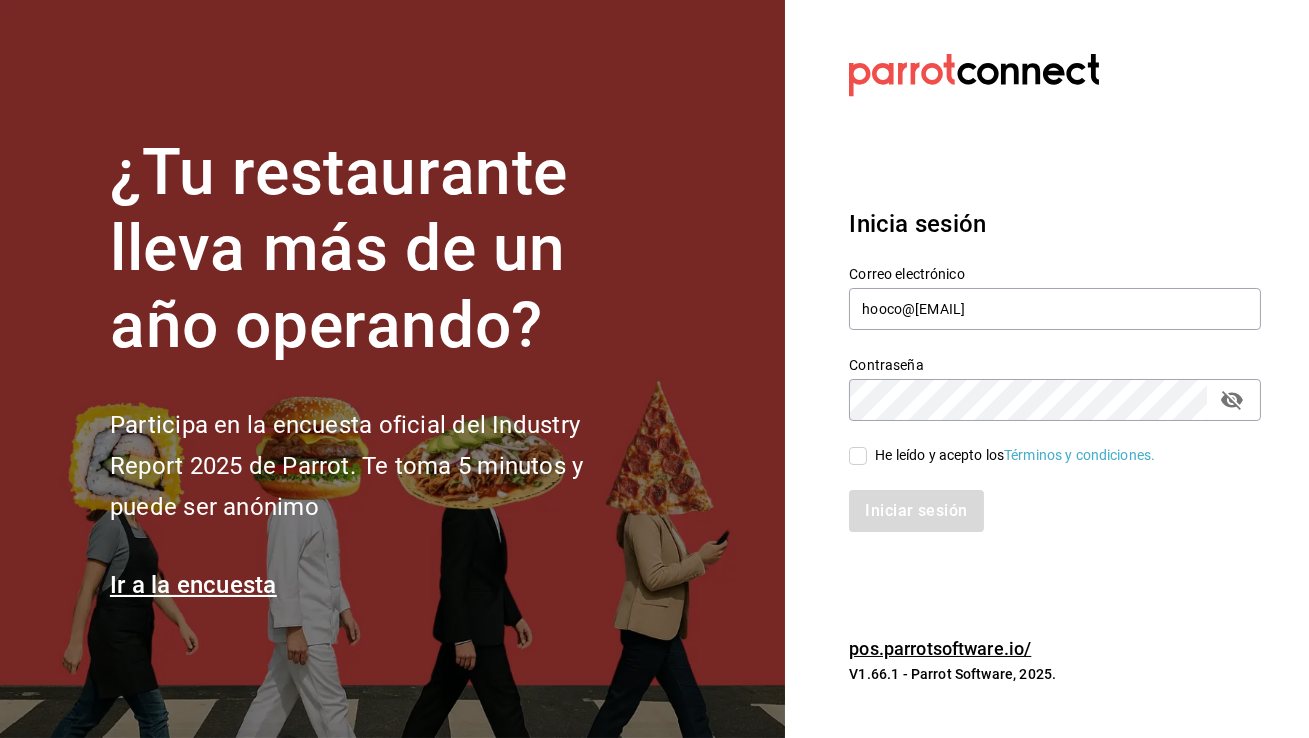 click on "He leído y acepto los  Términos y condiciones." at bounding box center (858, 456) 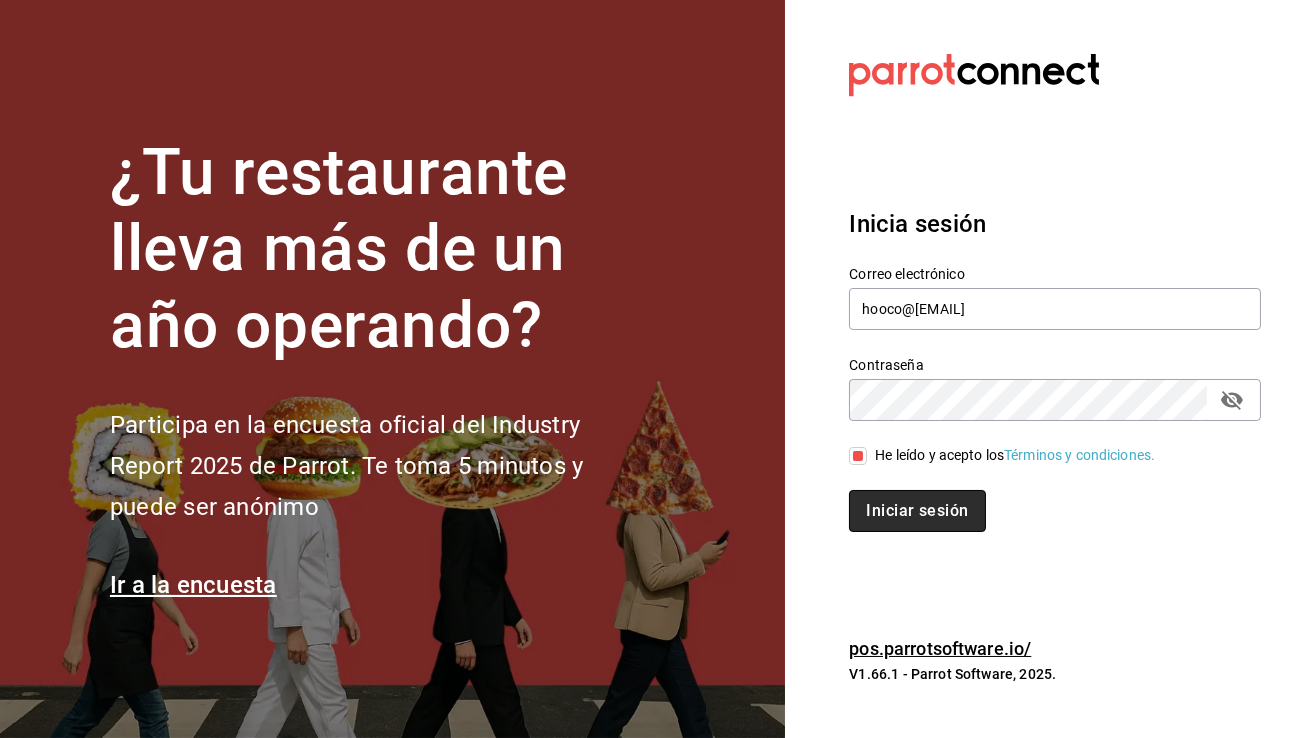 click on "Iniciar sesión" at bounding box center (917, 511) 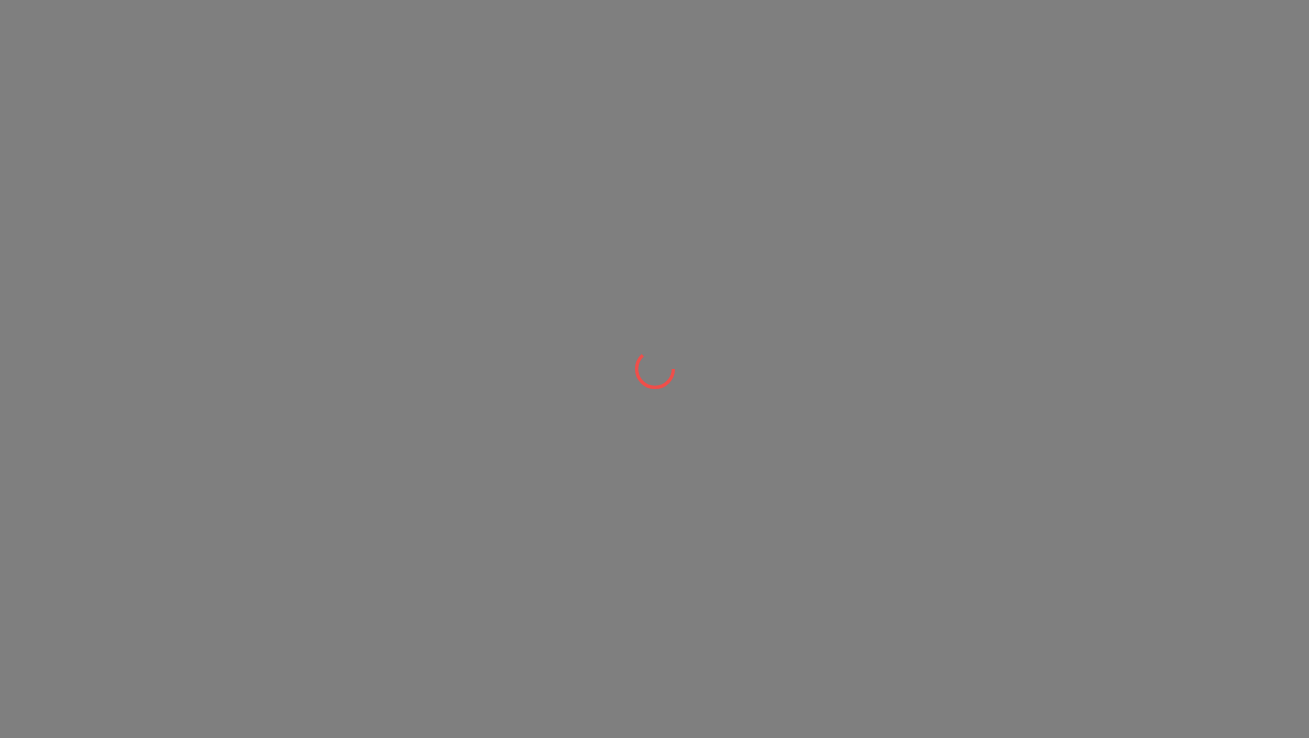 scroll, scrollTop: 0, scrollLeft: 0, axis: both 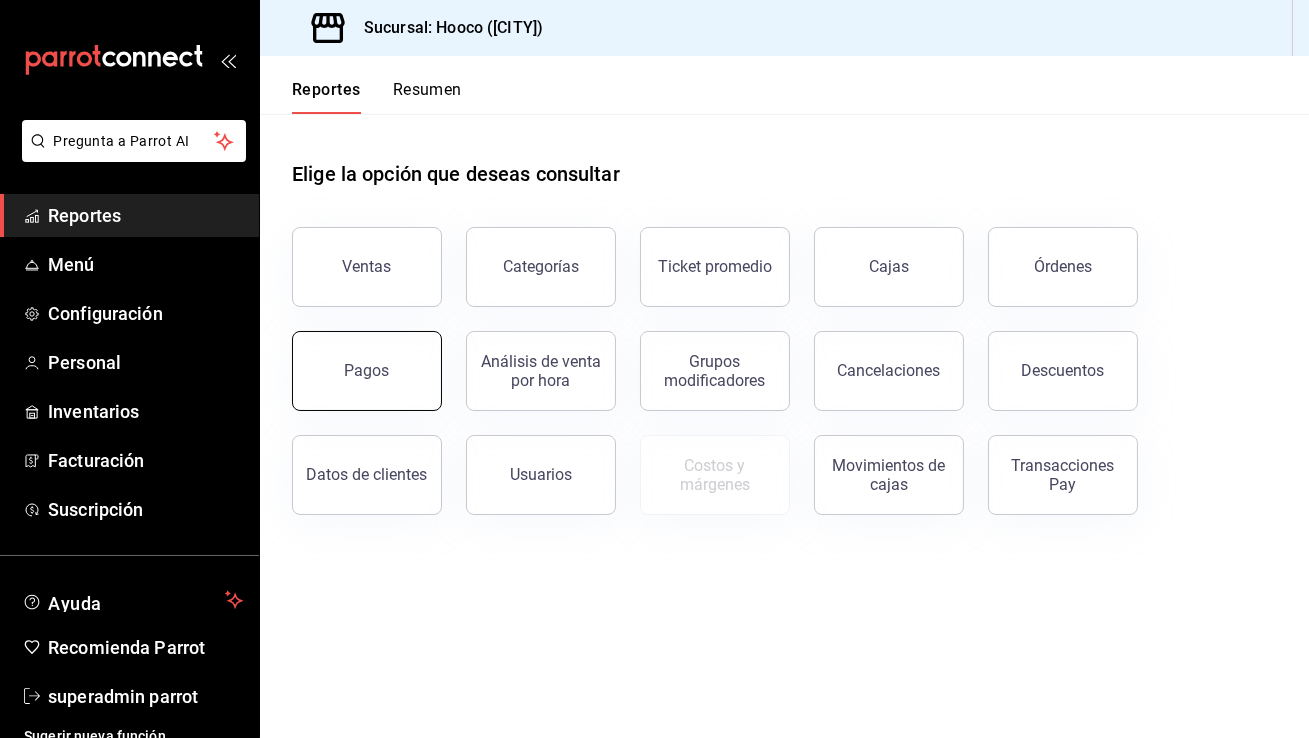 click on "Pagos" at bounding box center [367, 371] 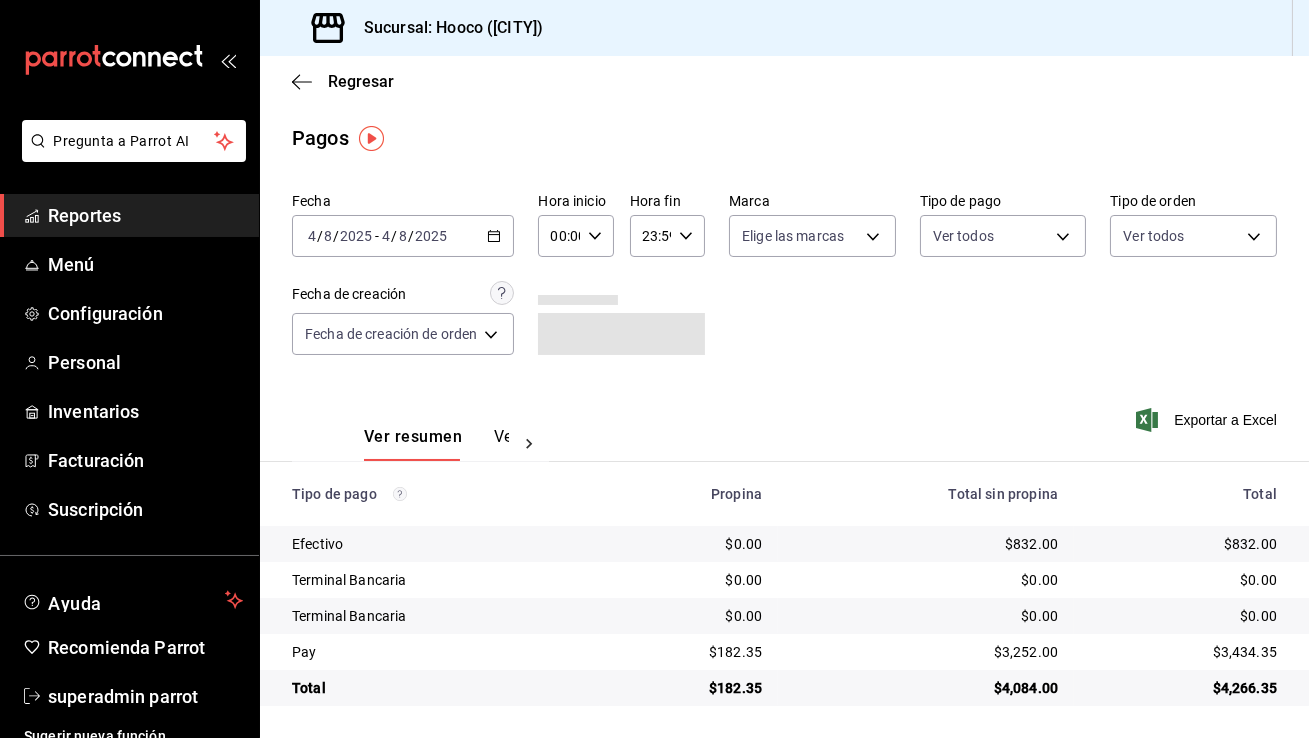 click on "2025-08-04 4 / 8 / 2025 - 2025-08-04 4 / 8 / 2025" at bounding box center (403, 236) 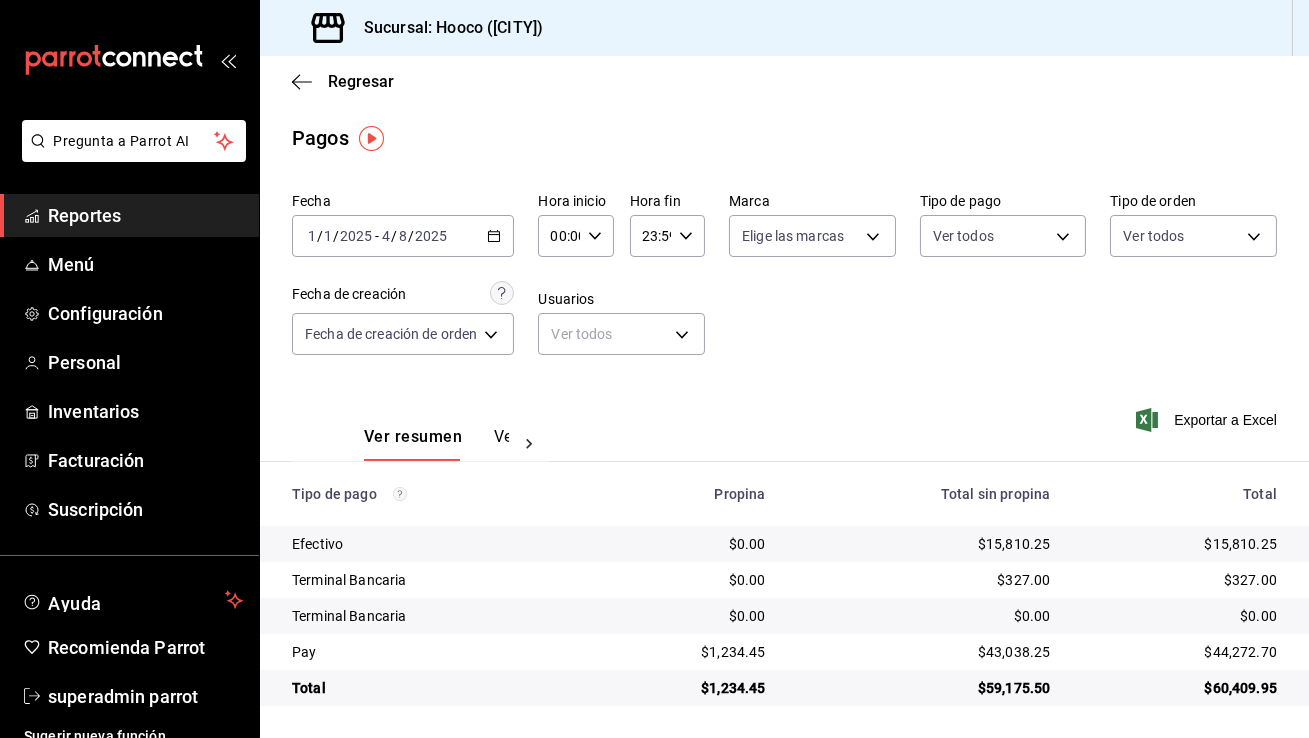 scroll, scrollTop: 0, scrollLeft: 0, axis: both 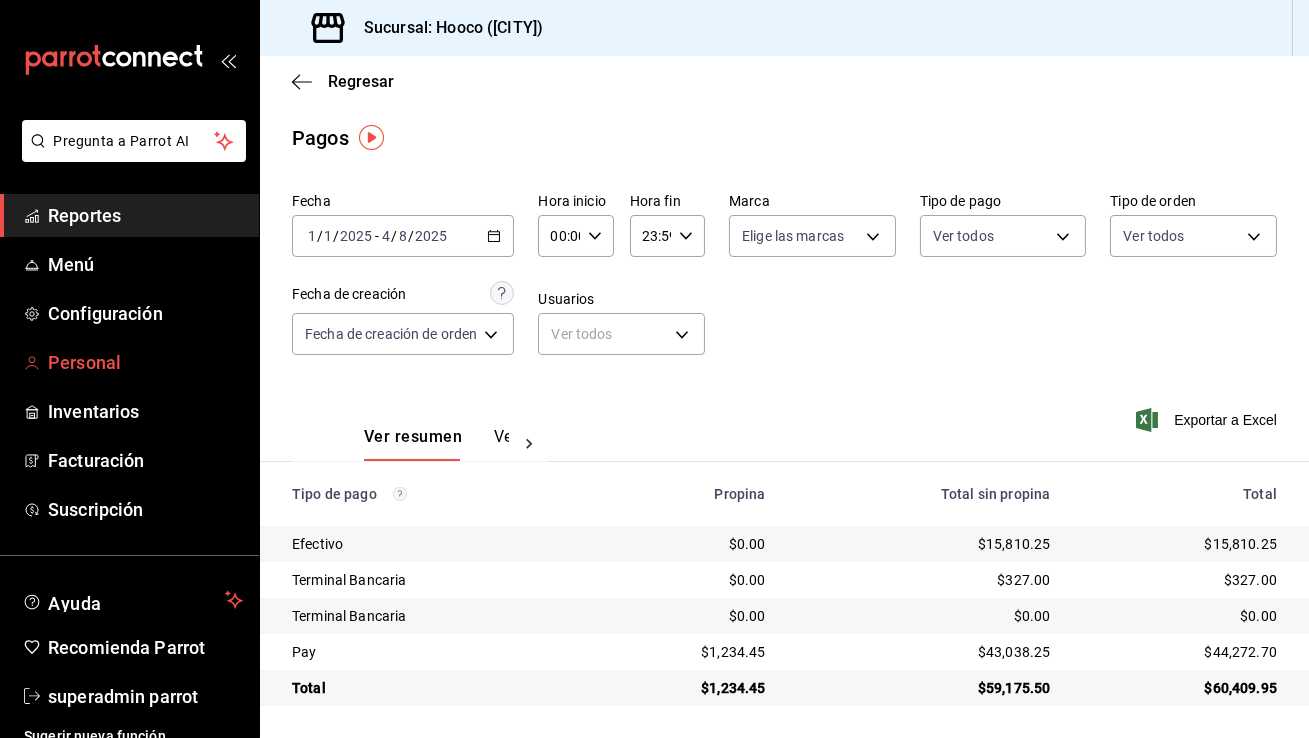 click on "Personal" at bounding box center (145, 362) 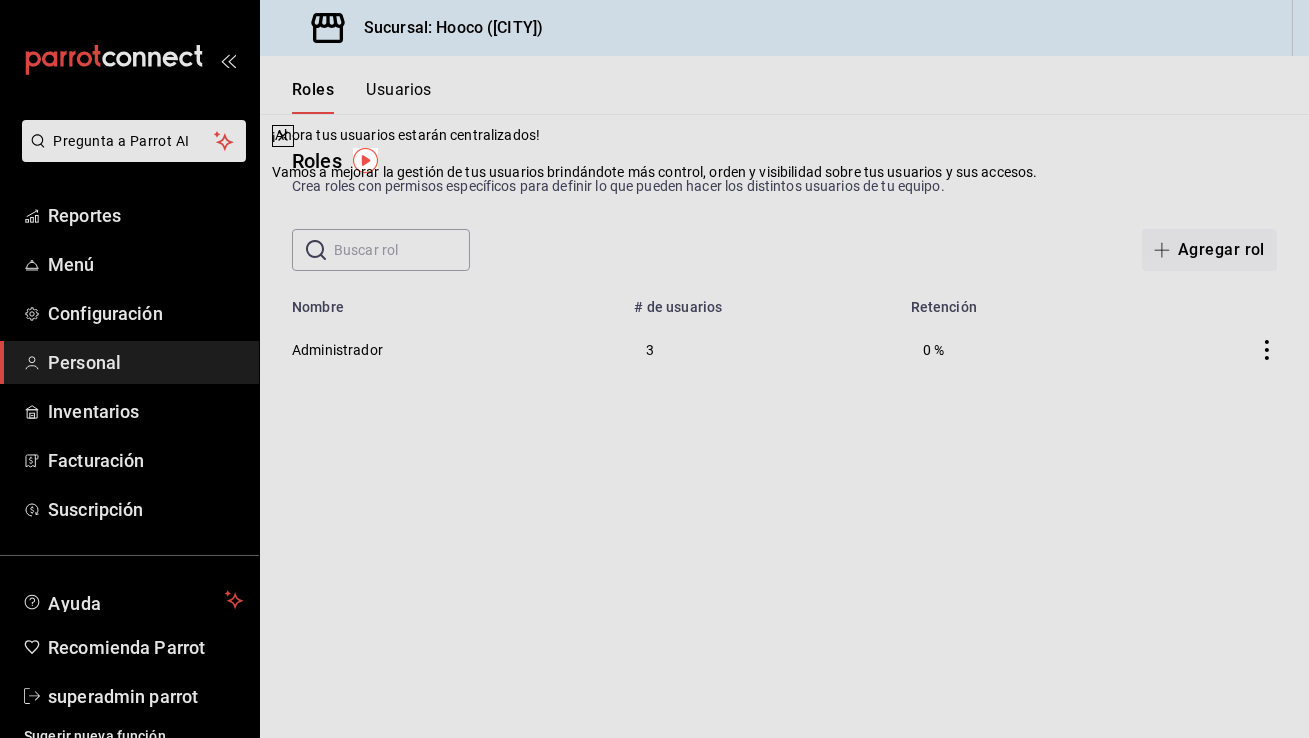 click 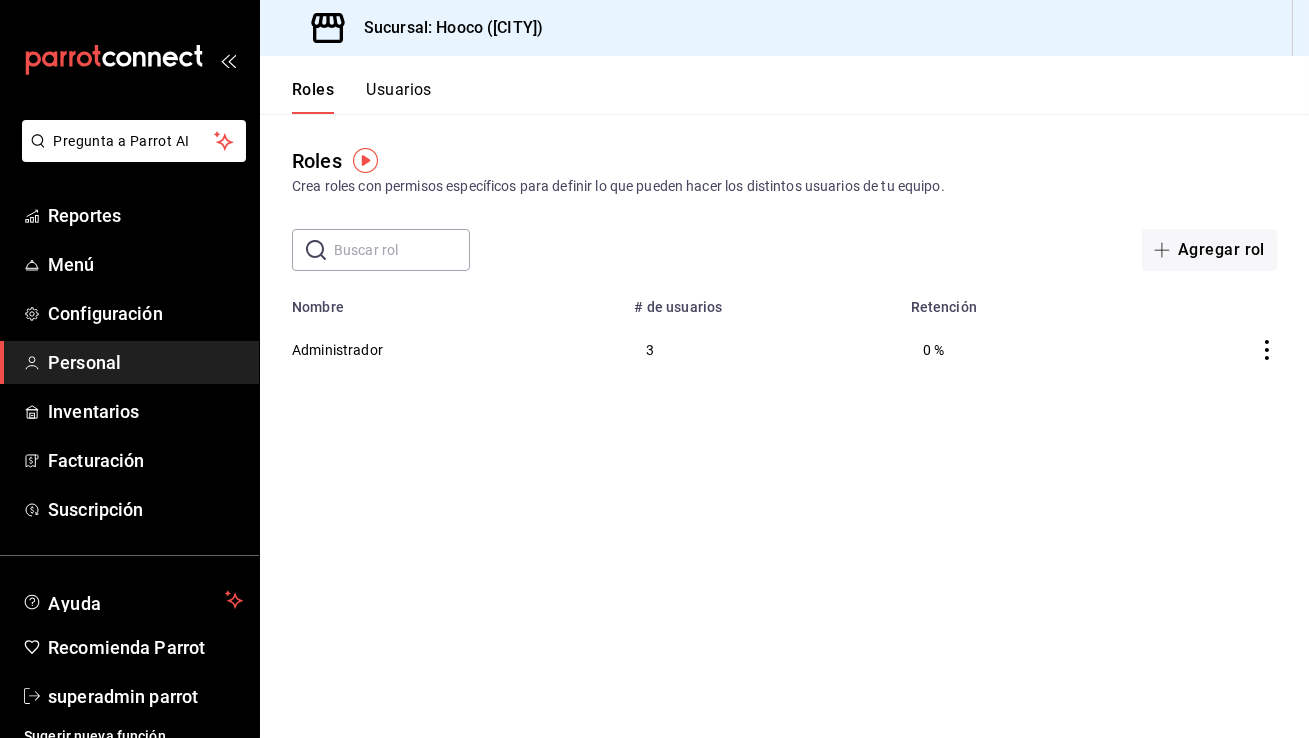 click on "Usuarios" at bounding box center [399, 97] 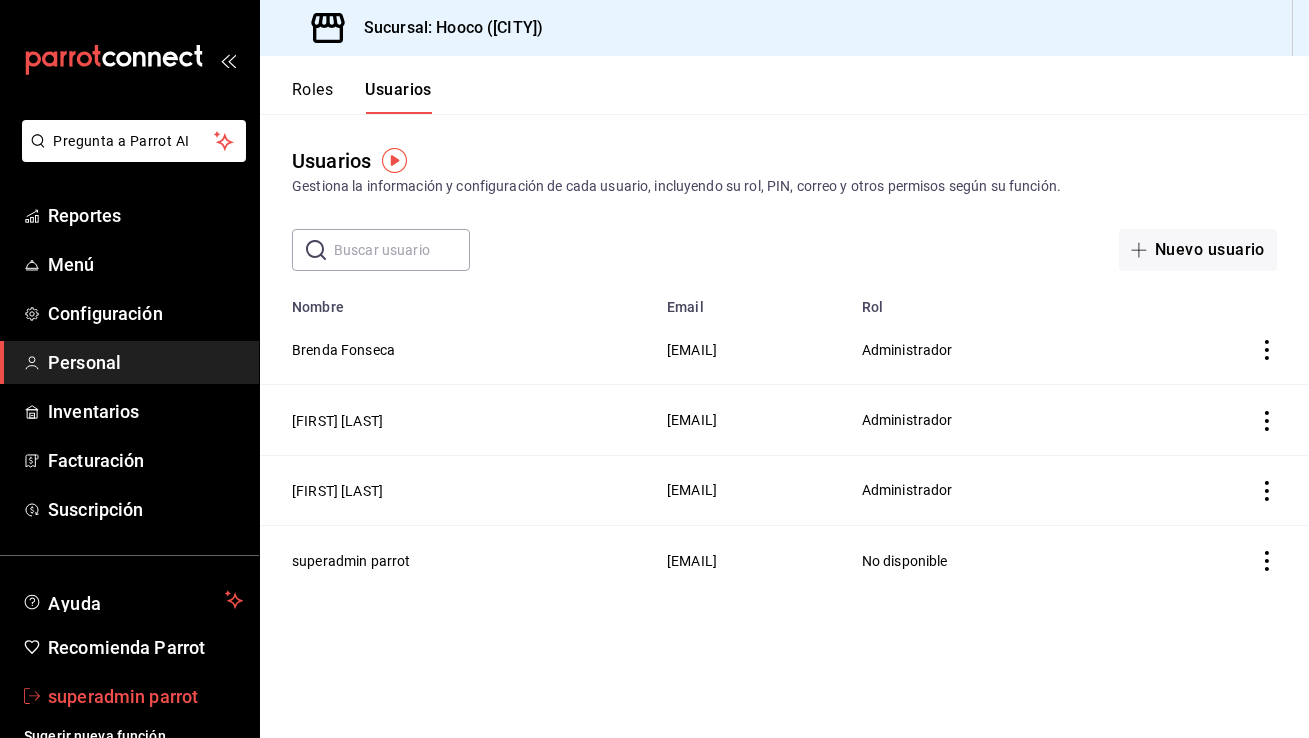 click on "superadmin parrot" at bounding box center [145, 696] 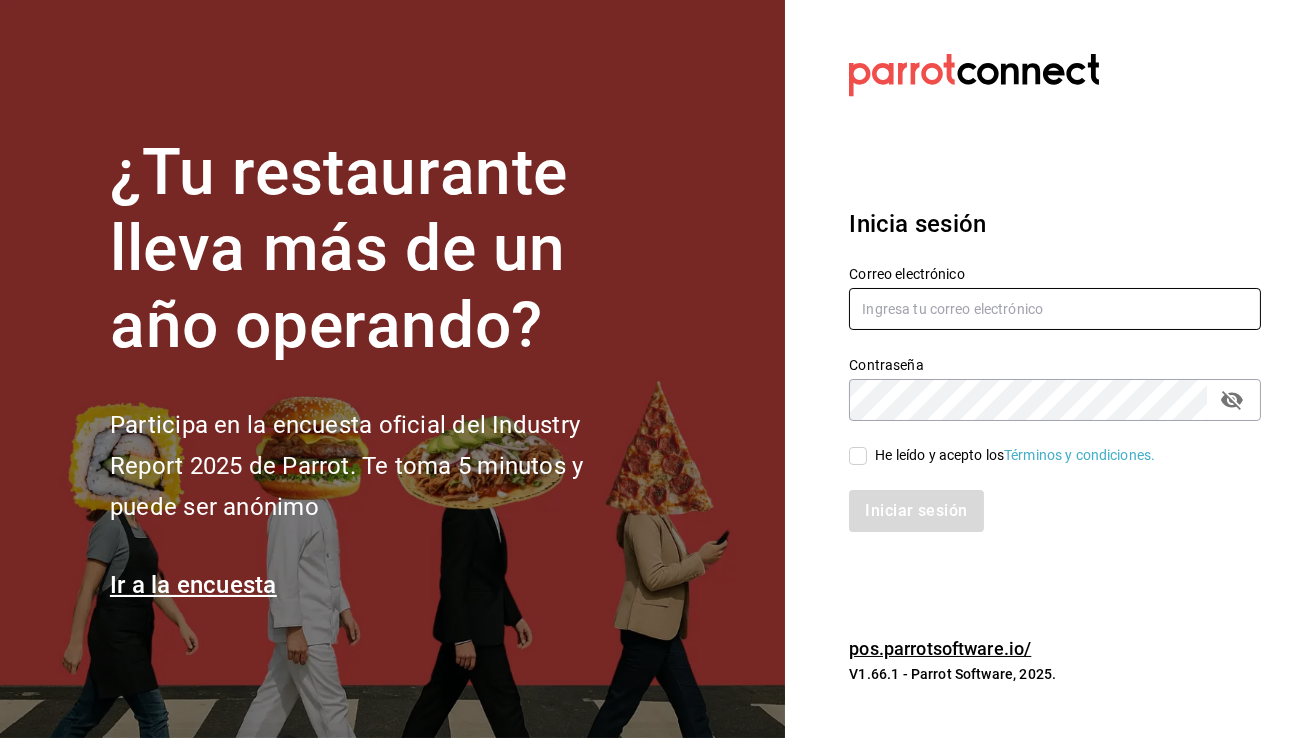 click at bounding box center [1055, 309] 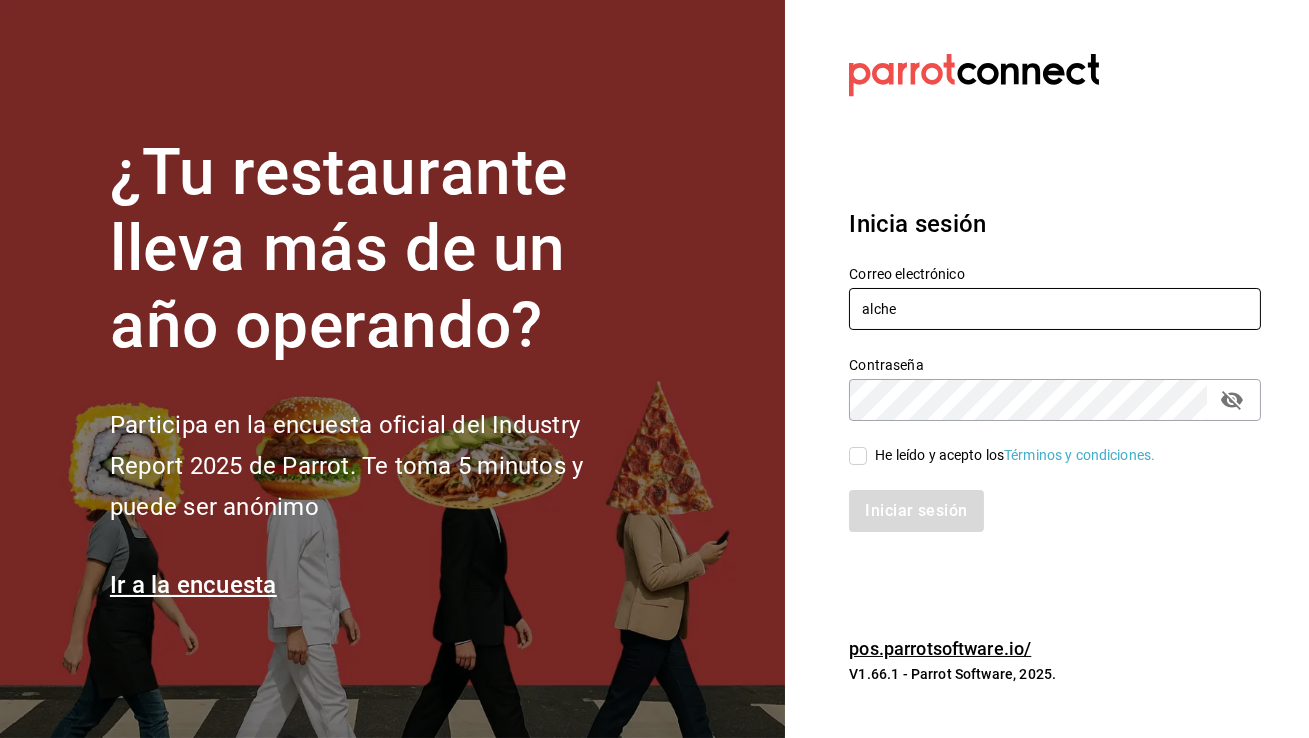type on "[EMAIL]" 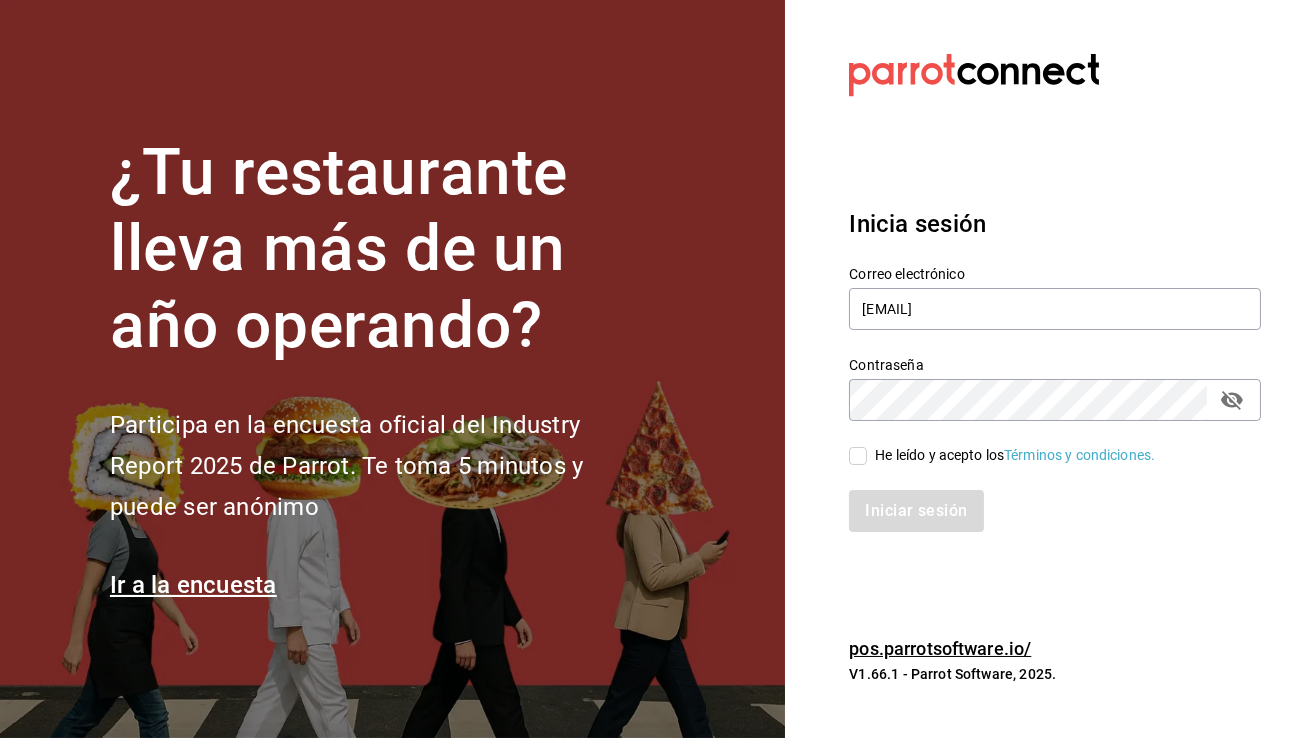 click on "He leído y acepto los  Términos y condiciones." at bounding box center (858, 456) 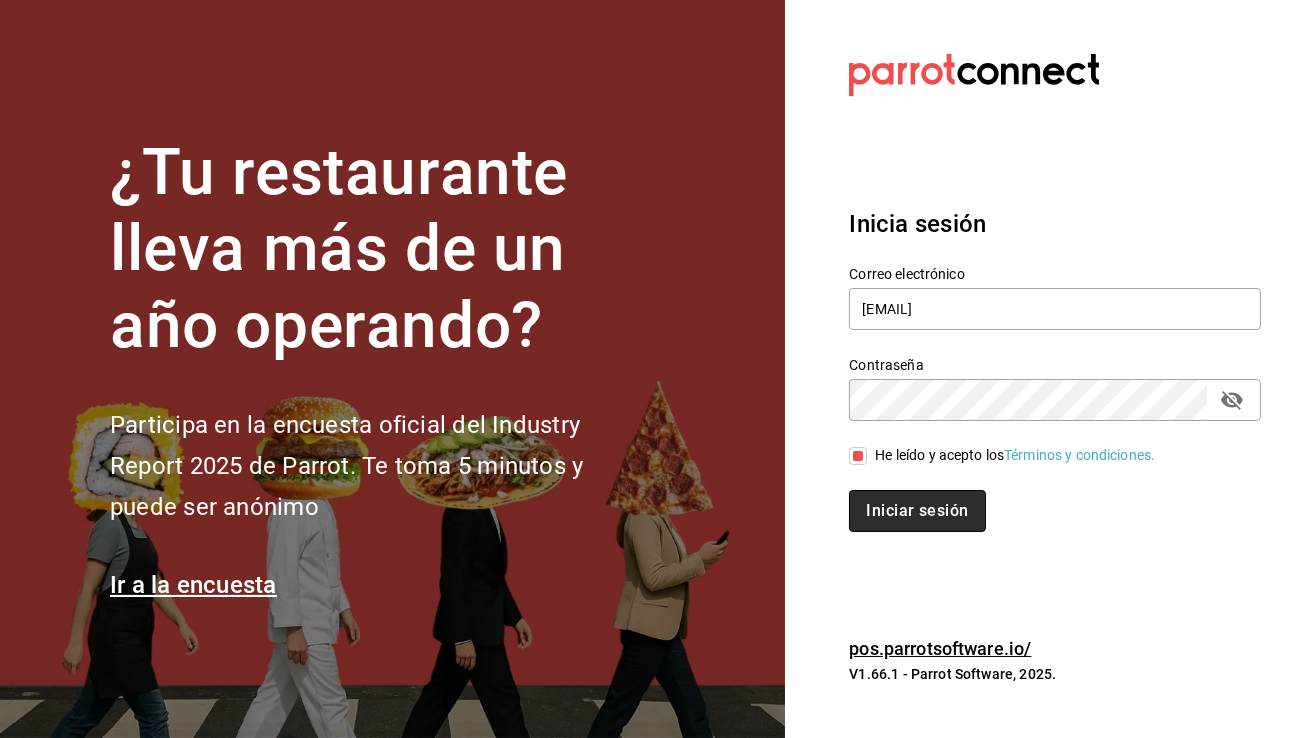 click on "Iniciar sesión" at bounding box center [917, 511] 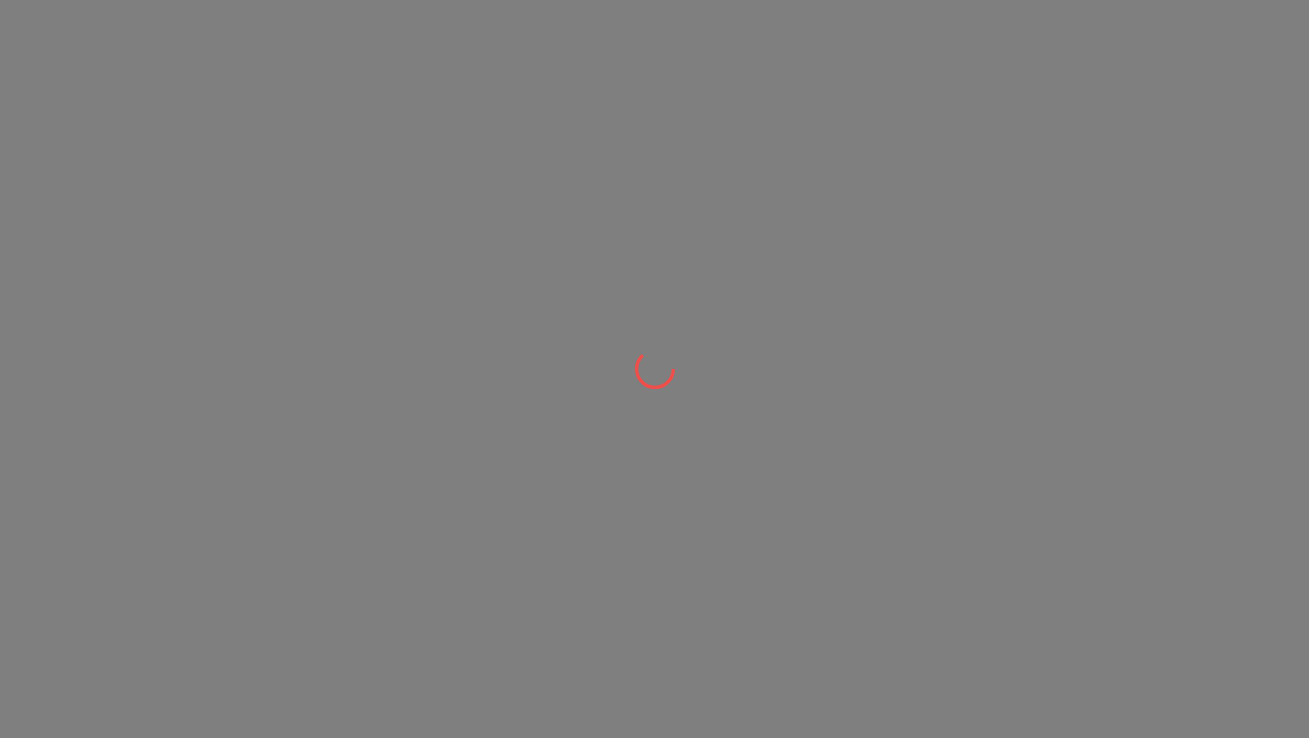 scroll, scrollTop: 0, scrollLeft: 0, axis: both 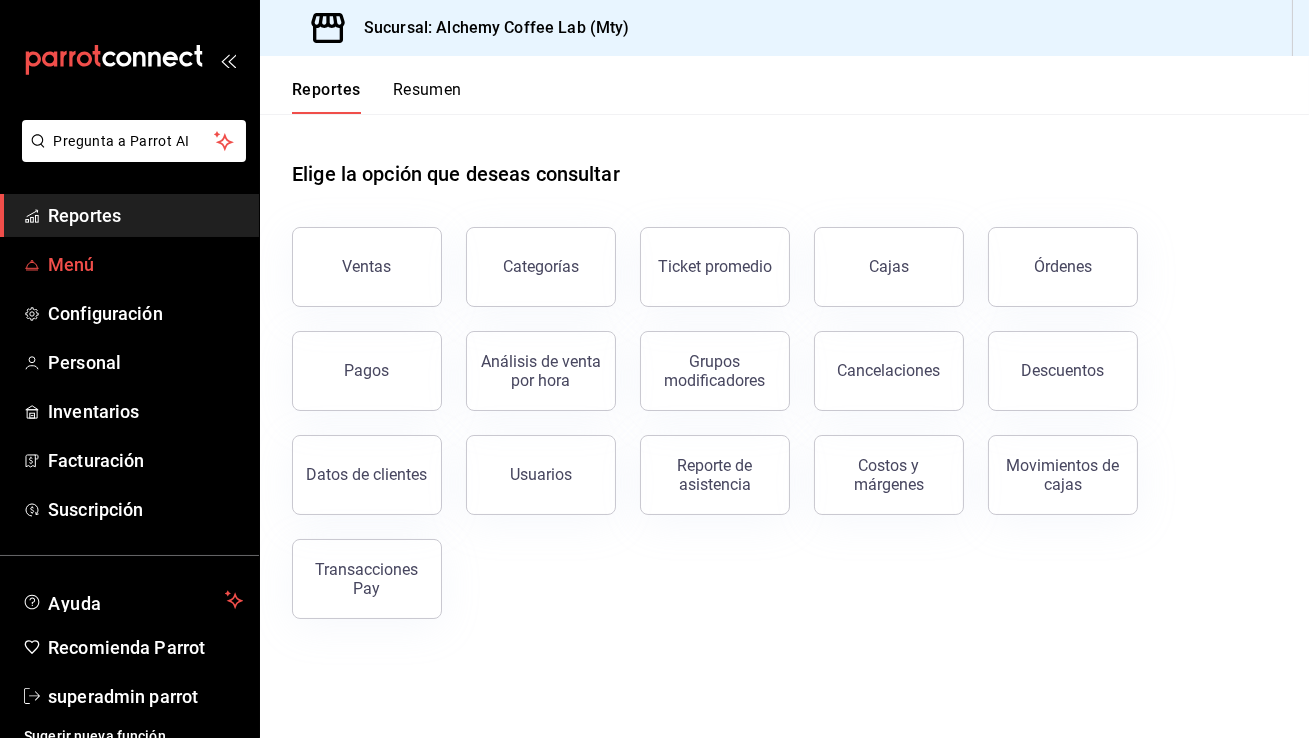 click on "Menú" at bounding box center [145, 264] 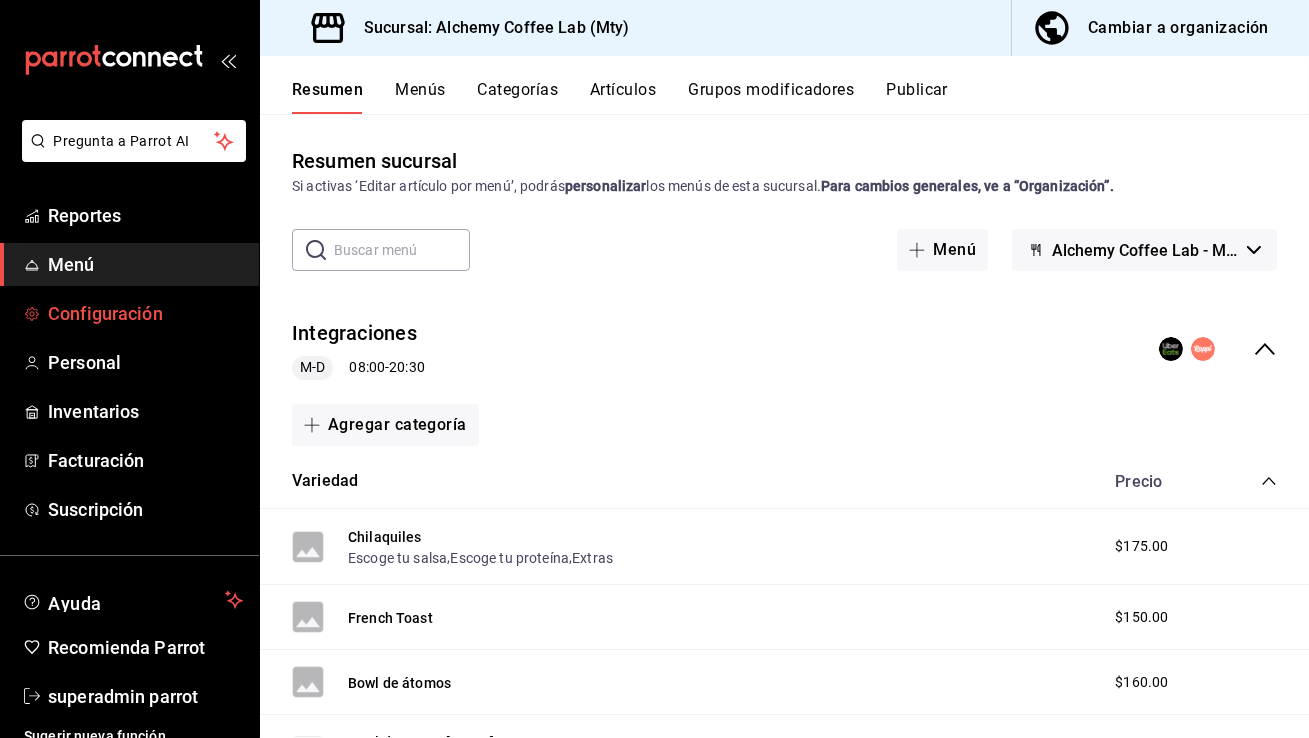 click on "Configuración" at bounding box center (145, 313) 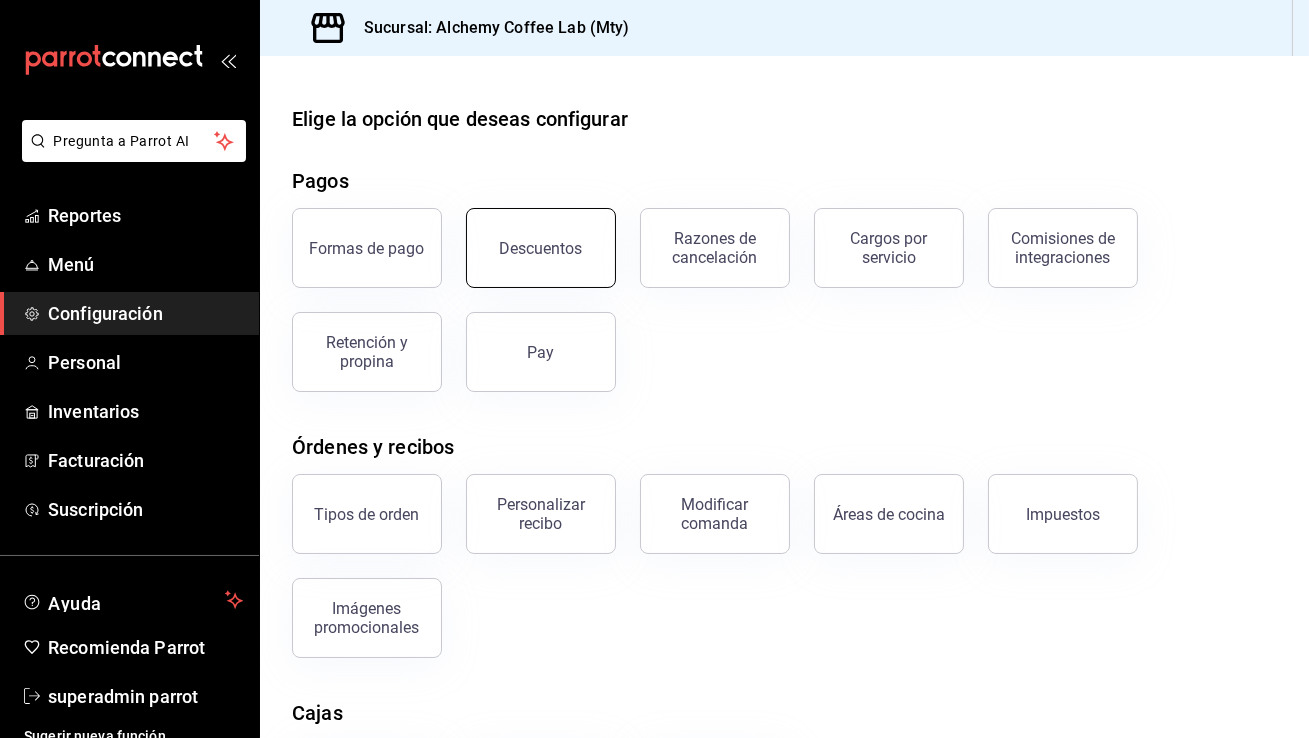 click on "Descuentos" at bounding box center (541, 248) 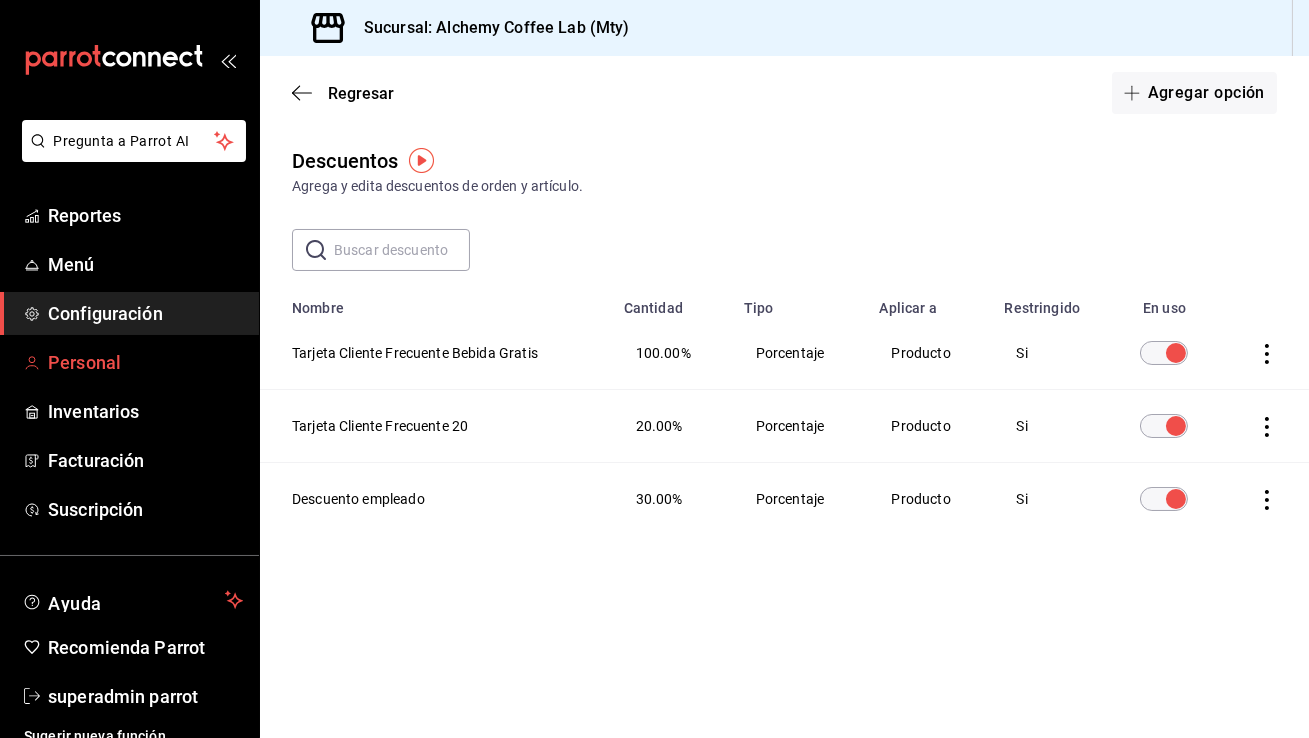 click on "Personal" at bounding box center (145, 362) 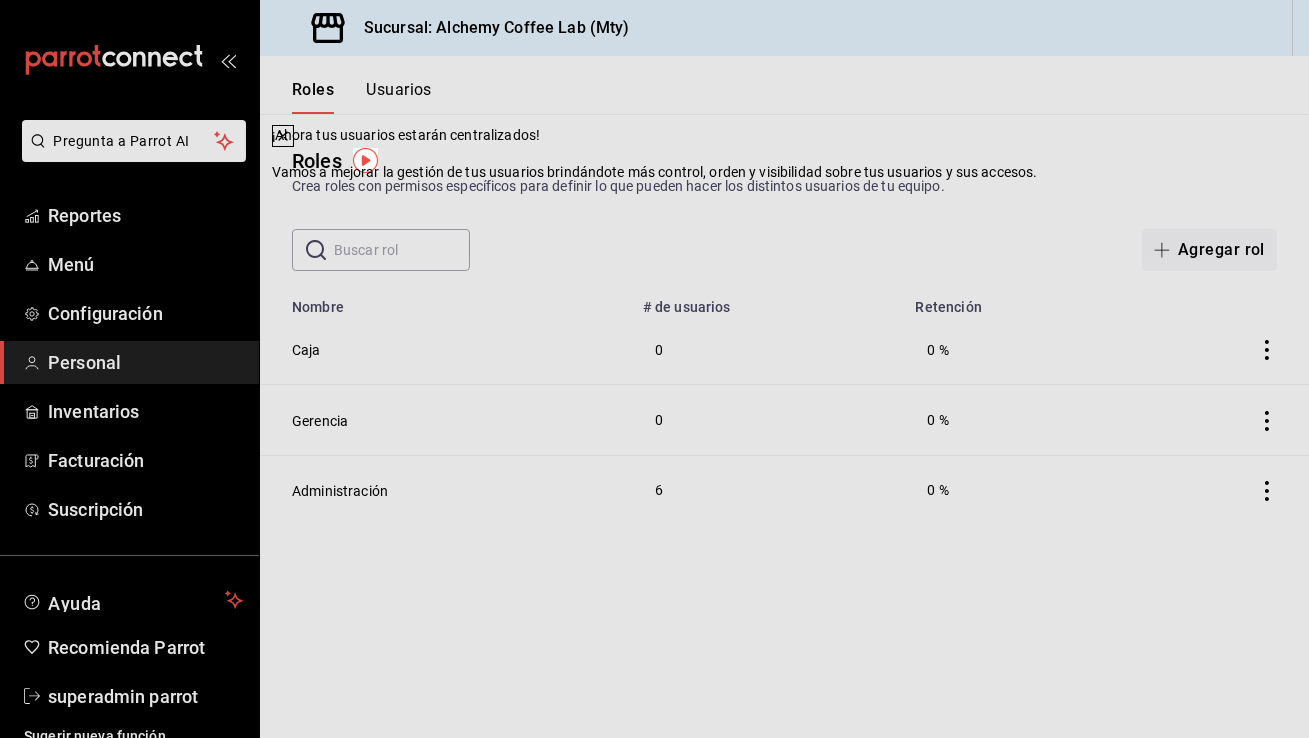 click 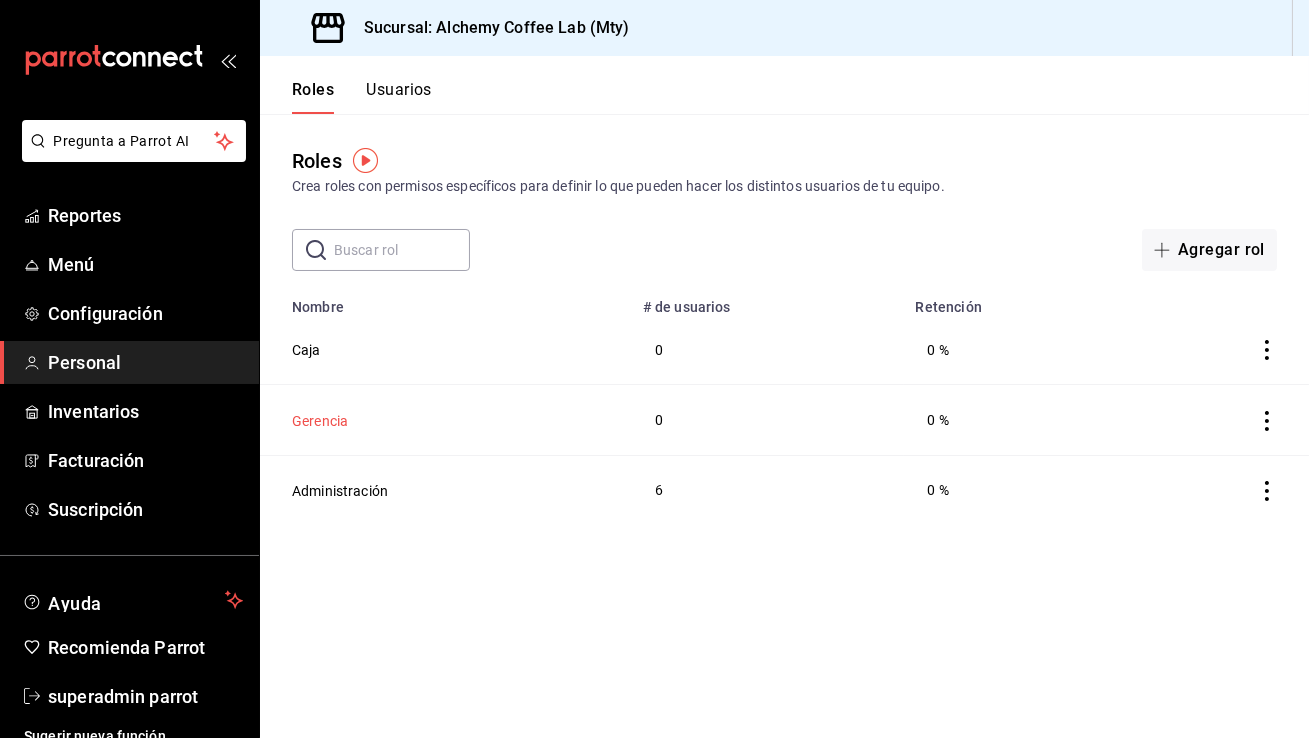 click on "Gerencia" at bounding box center [320, 421] 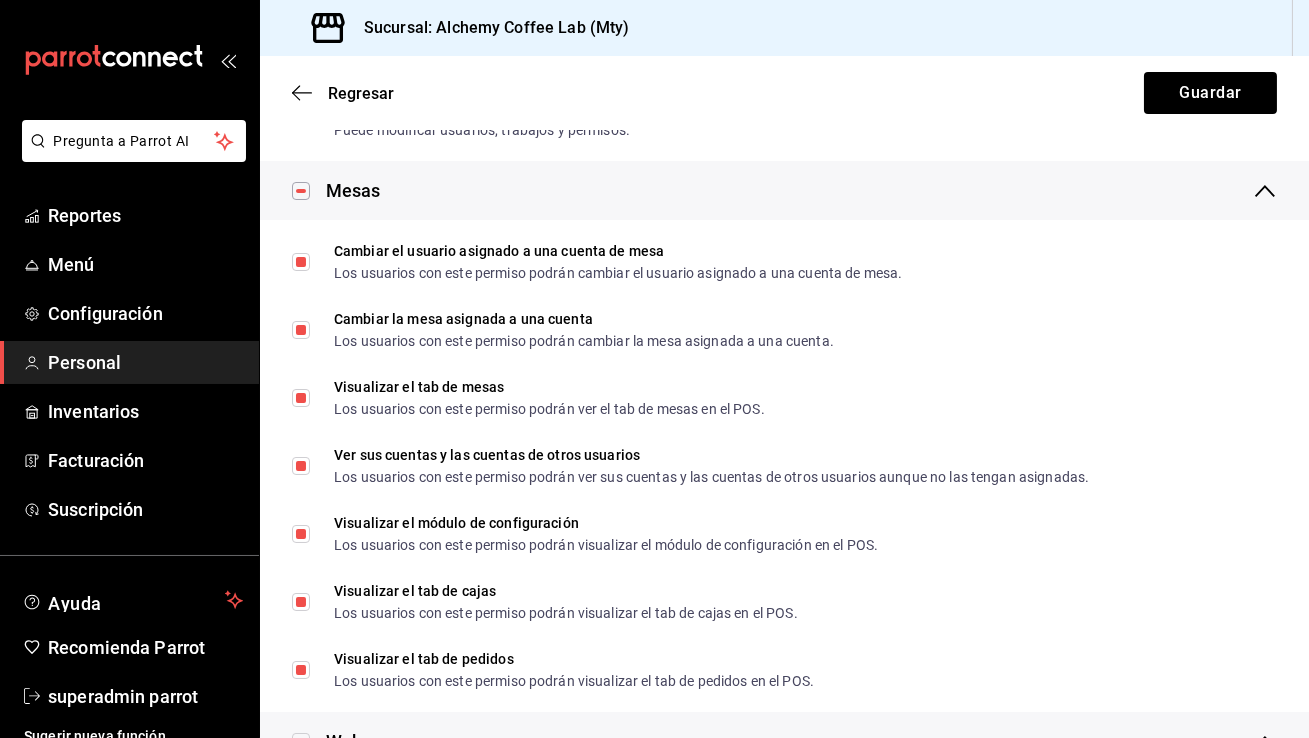 scroll, scrollTop: 723, scrollLeft: 0, axis: vertical 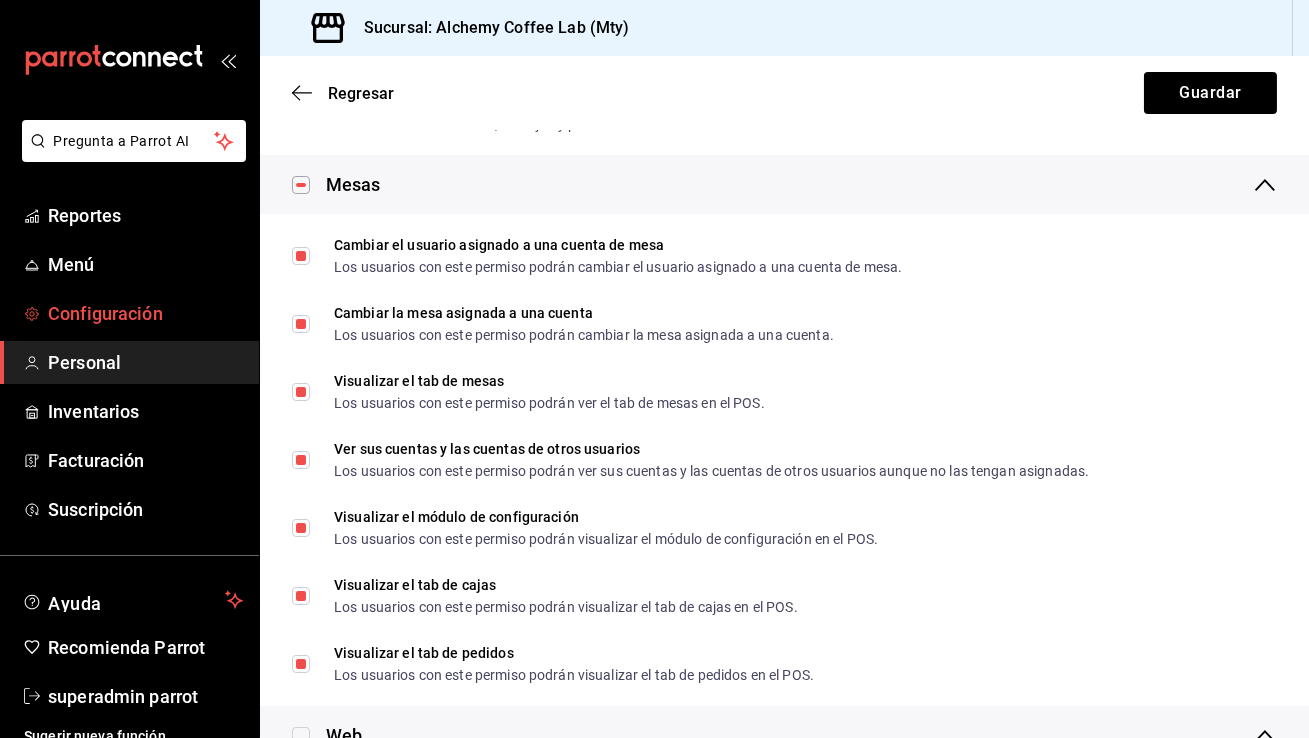 click on "Configuración" at bounding box center [145, 313] 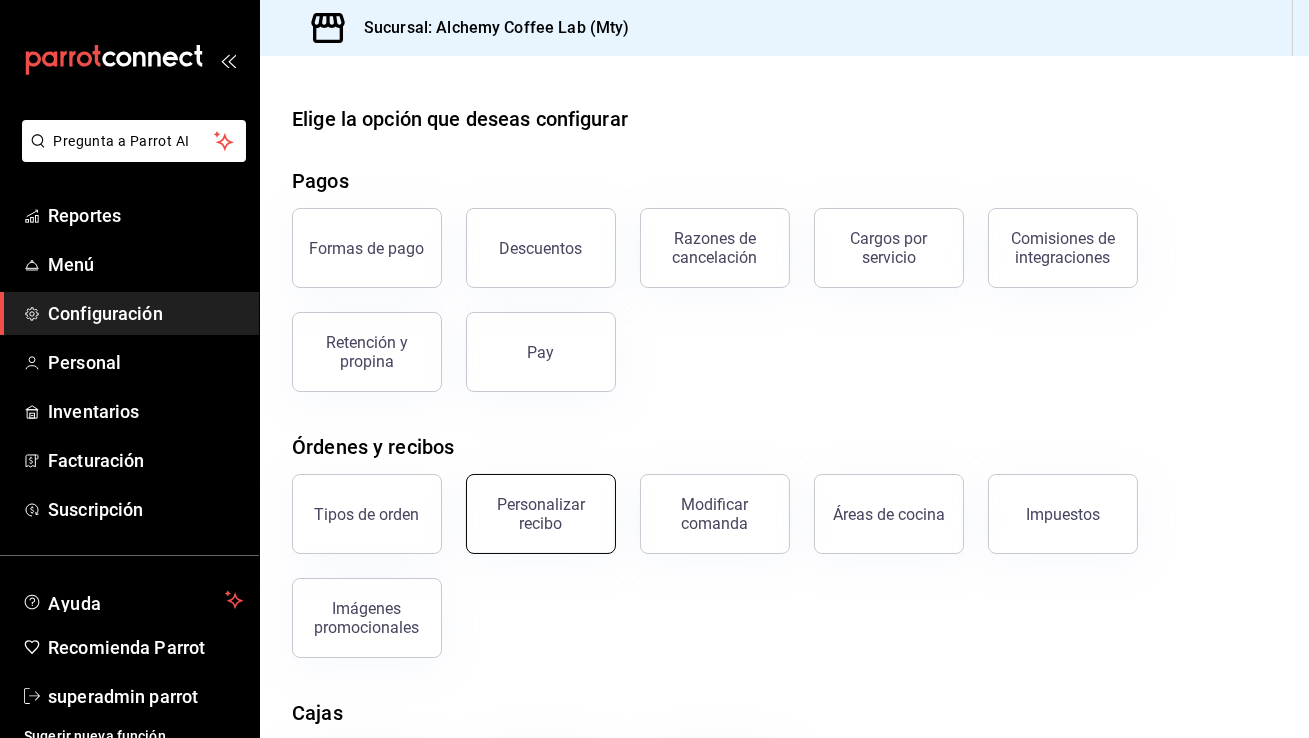 scroll, scrollTop: 275, scrollLeft: 0, axis: vertical 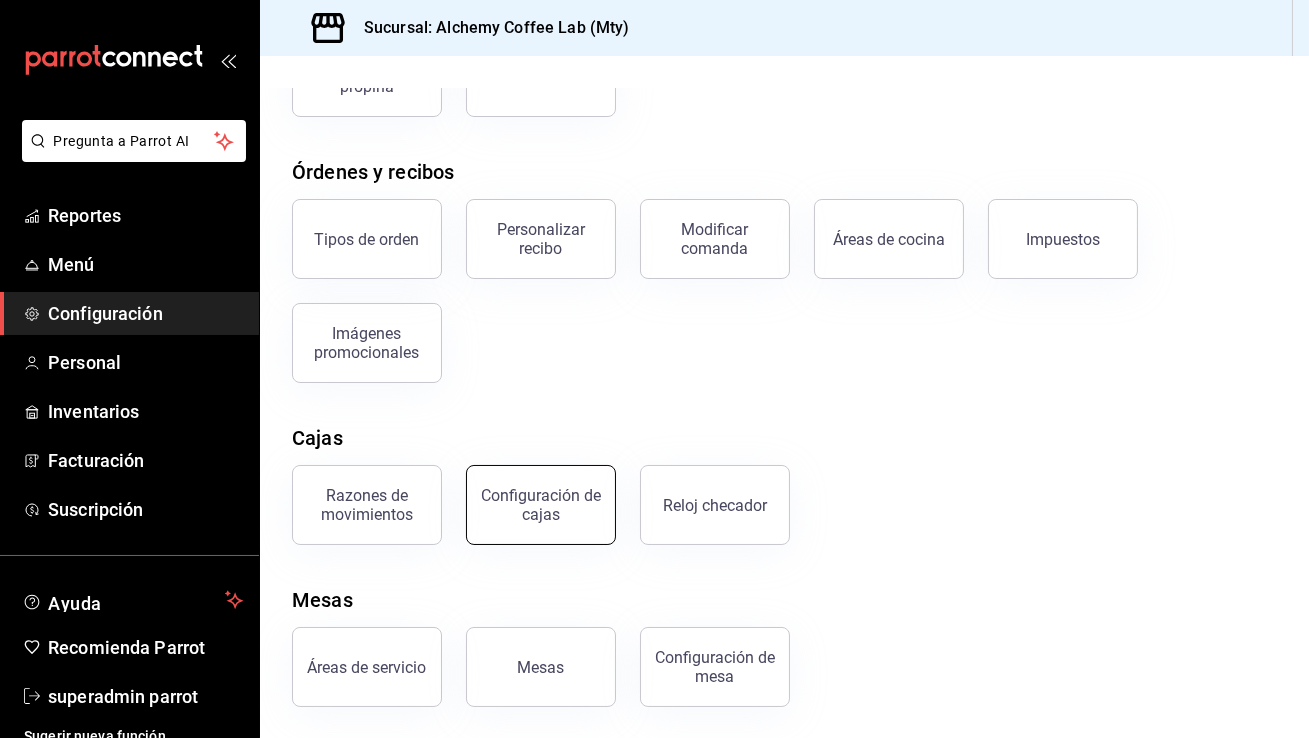 click on "Configuración de cajas" at bounding box center (541, 505) 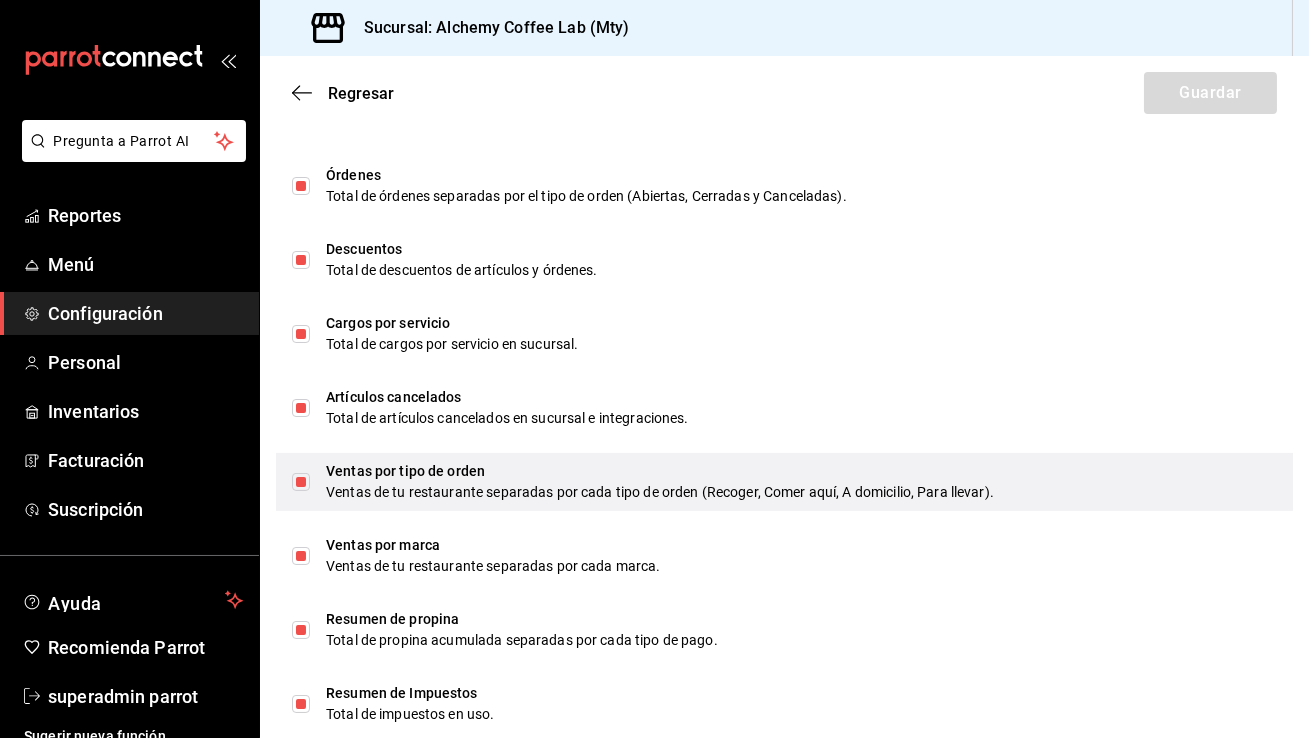scroll, scrollTop: 1036, scrollLeft: 0, axis: vertical 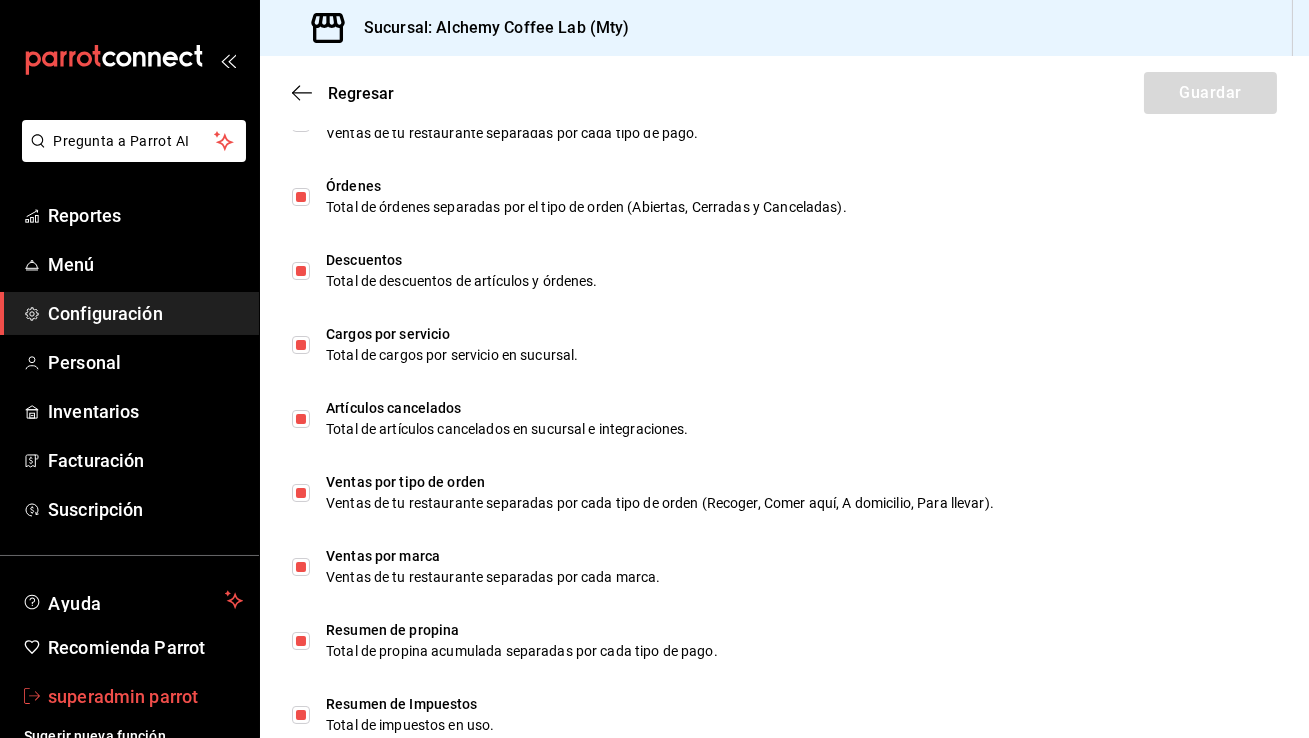 click on "superadmin parrot" at bounding box center [145, 696] 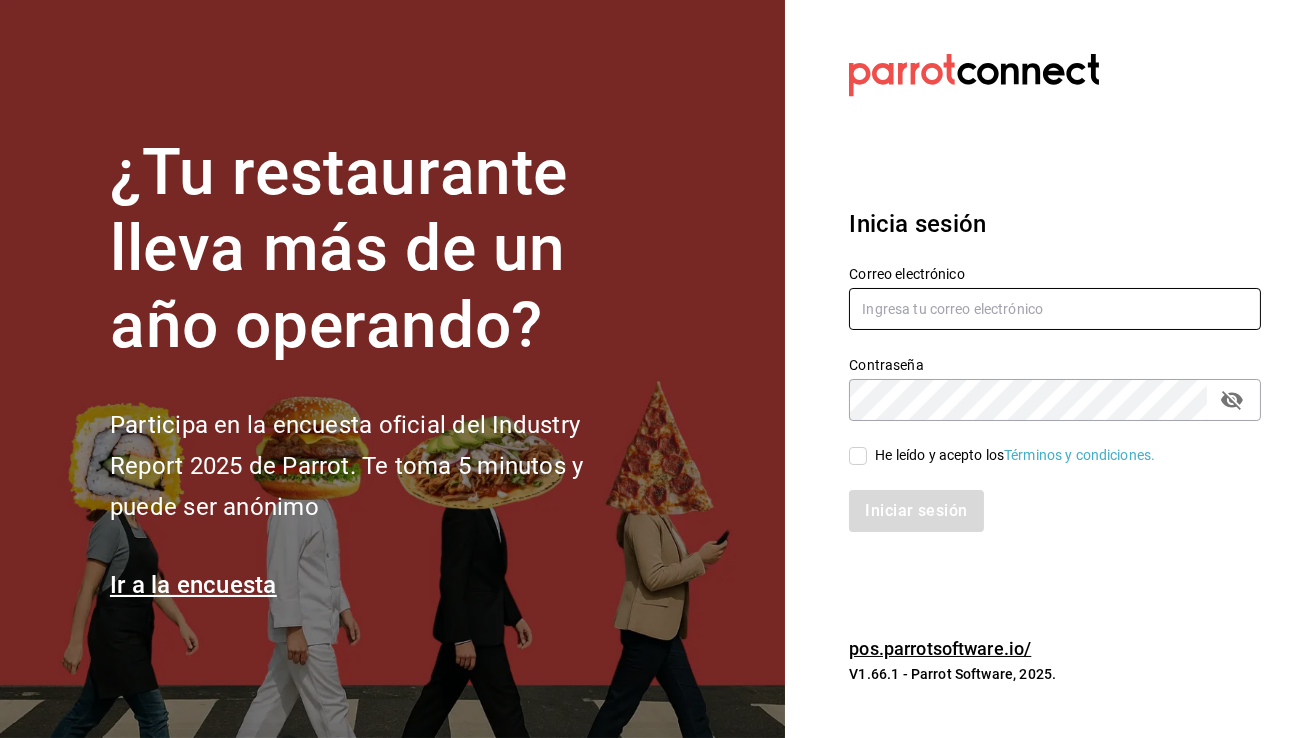 click at bounding box center (1055, 309) 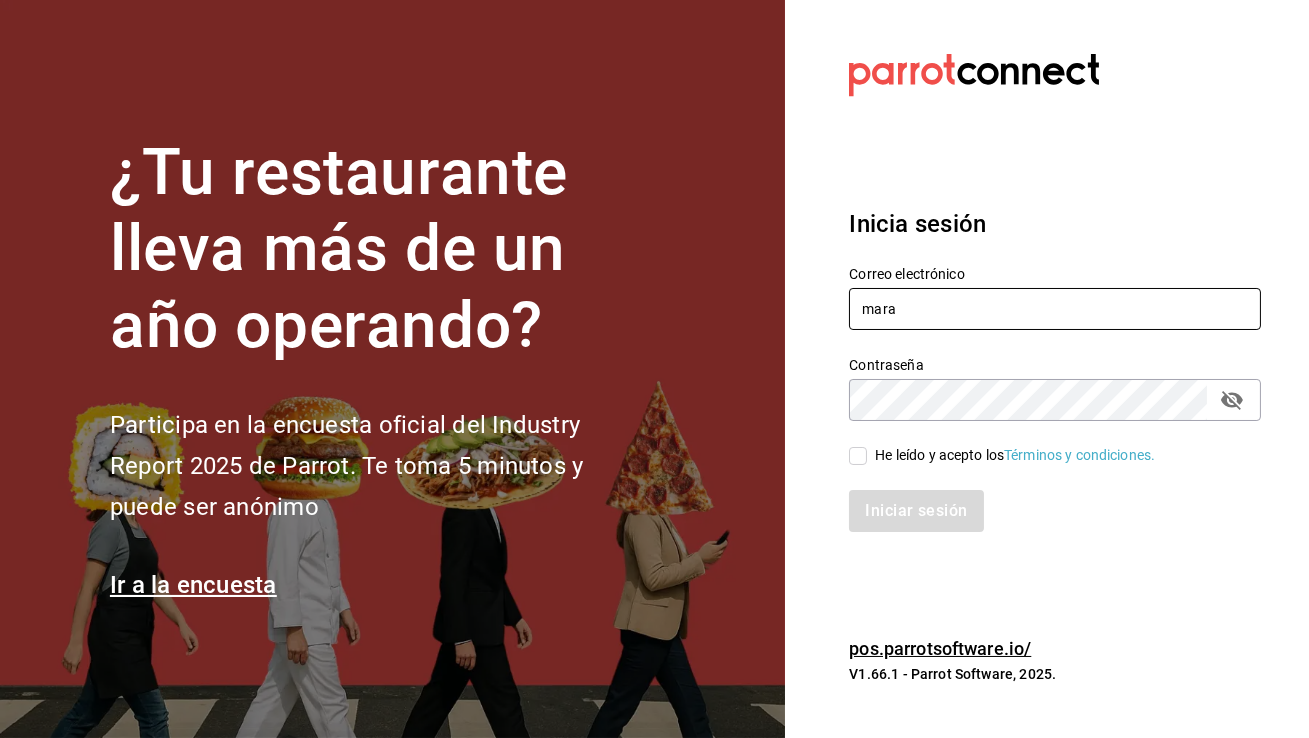 type on "maravelacb@mty.com" 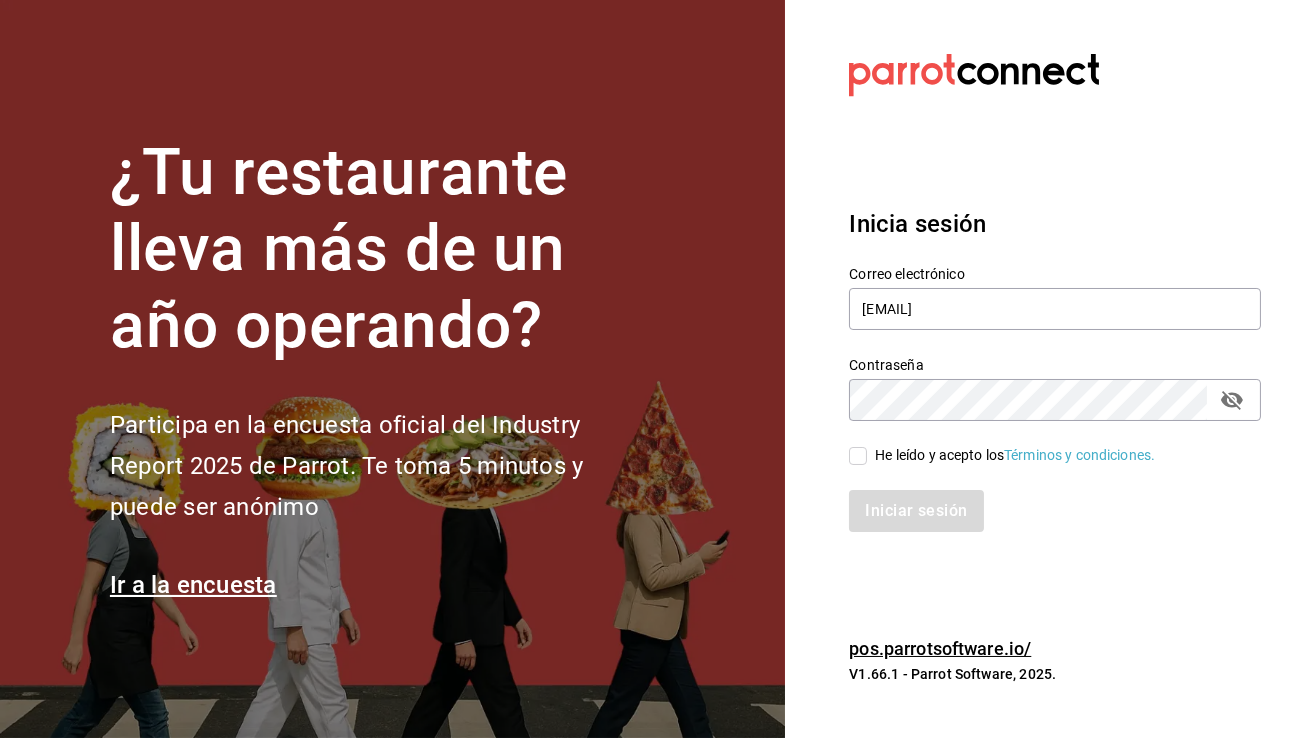 click on "He leído y acepto los  Términos y condiciones." at bounding box center [858, 456] 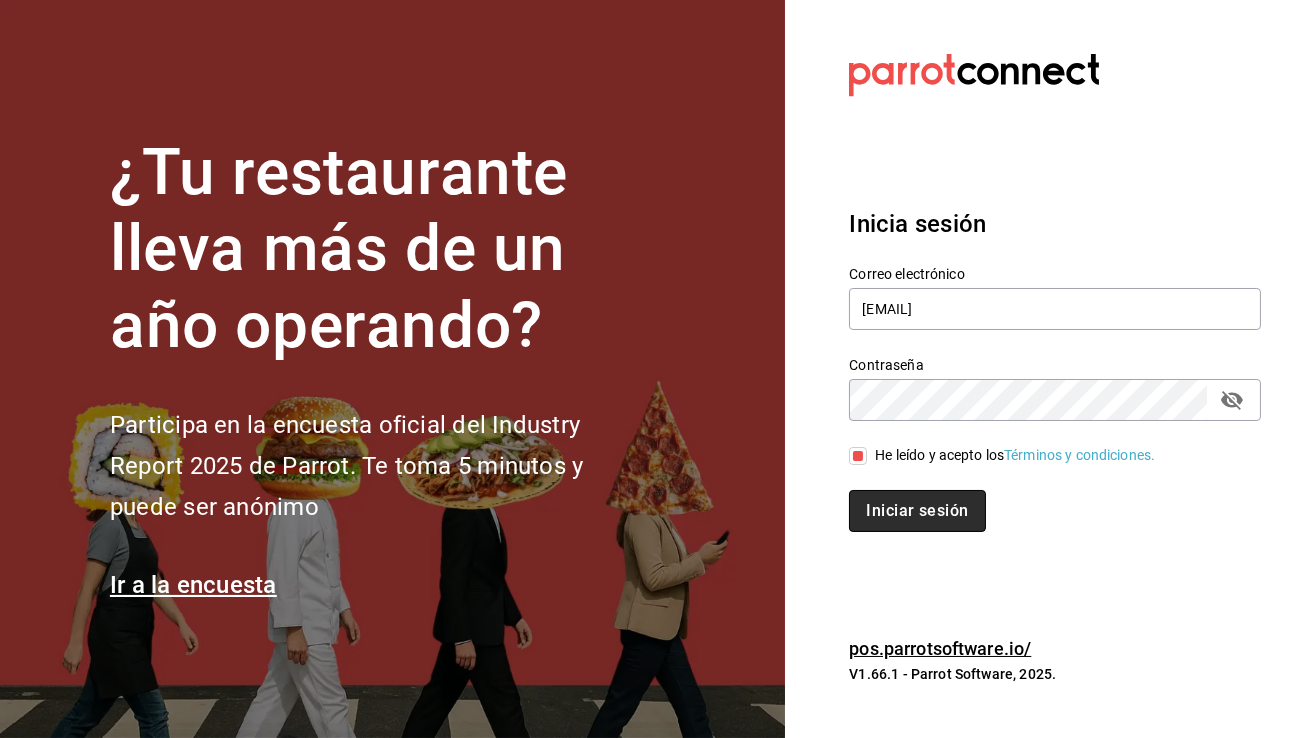 click on "Iniciar sesión" at bounding box center [917, 511] 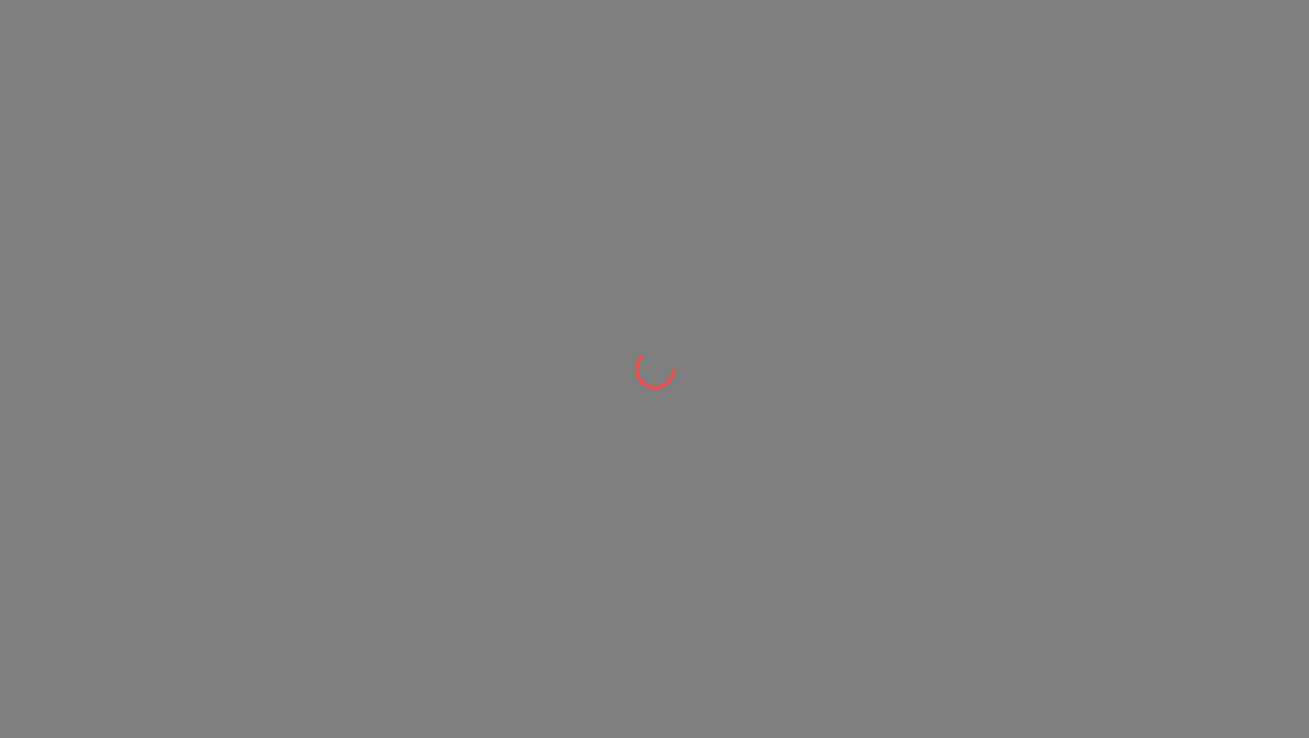 scroll, scrollTop: 0, scrollLeft: 0, axis: both 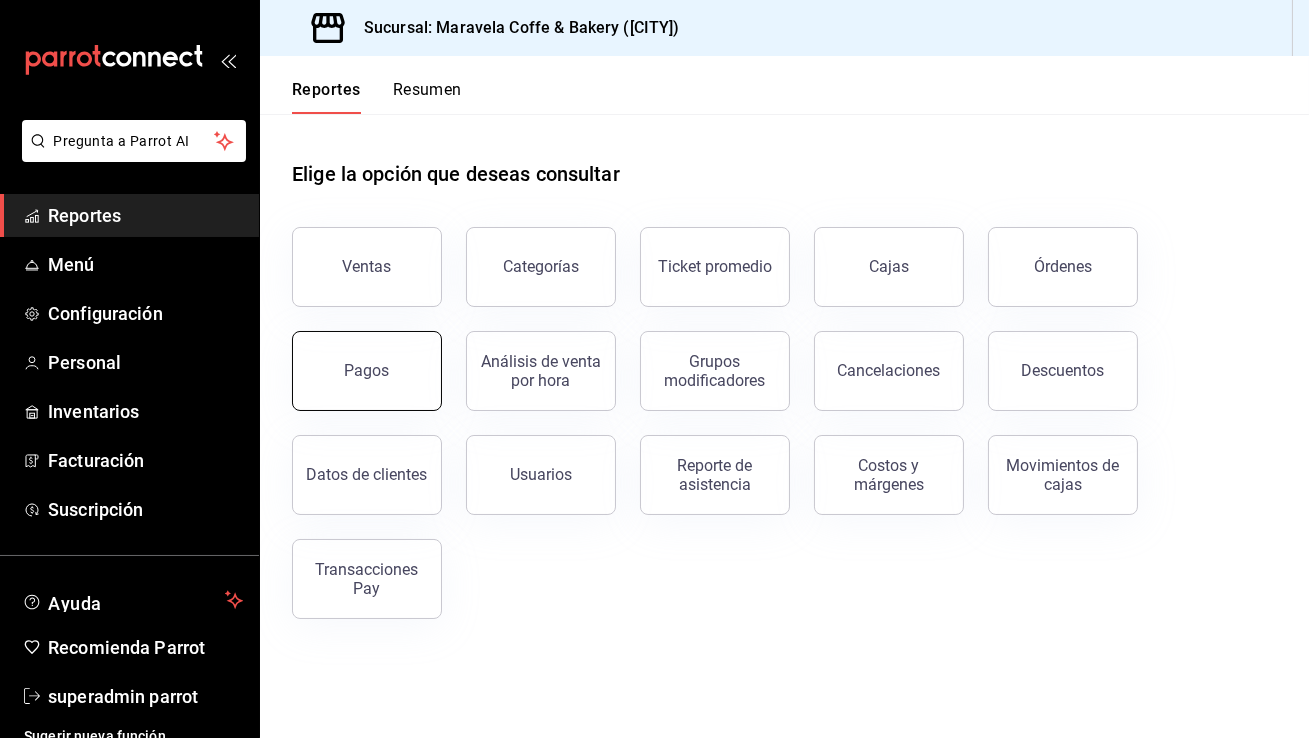 click on "Pagos" at bounding box center [367, 371] 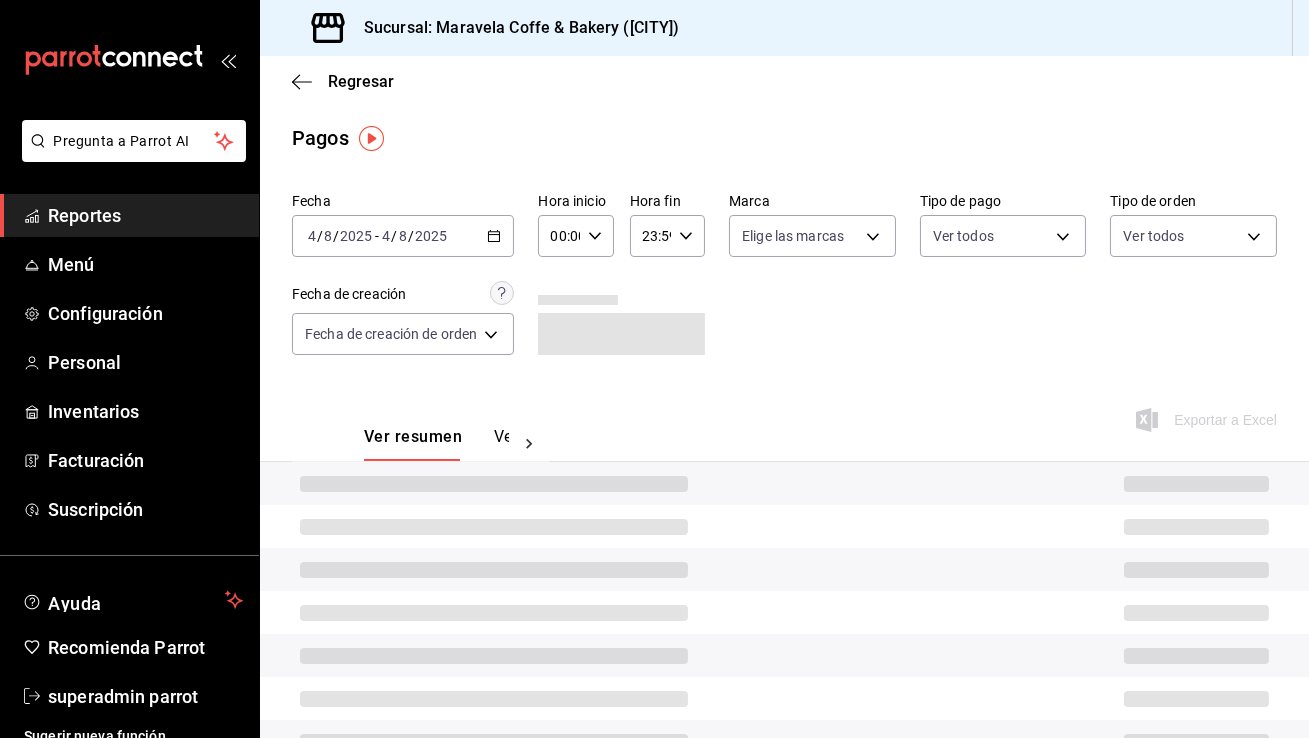click 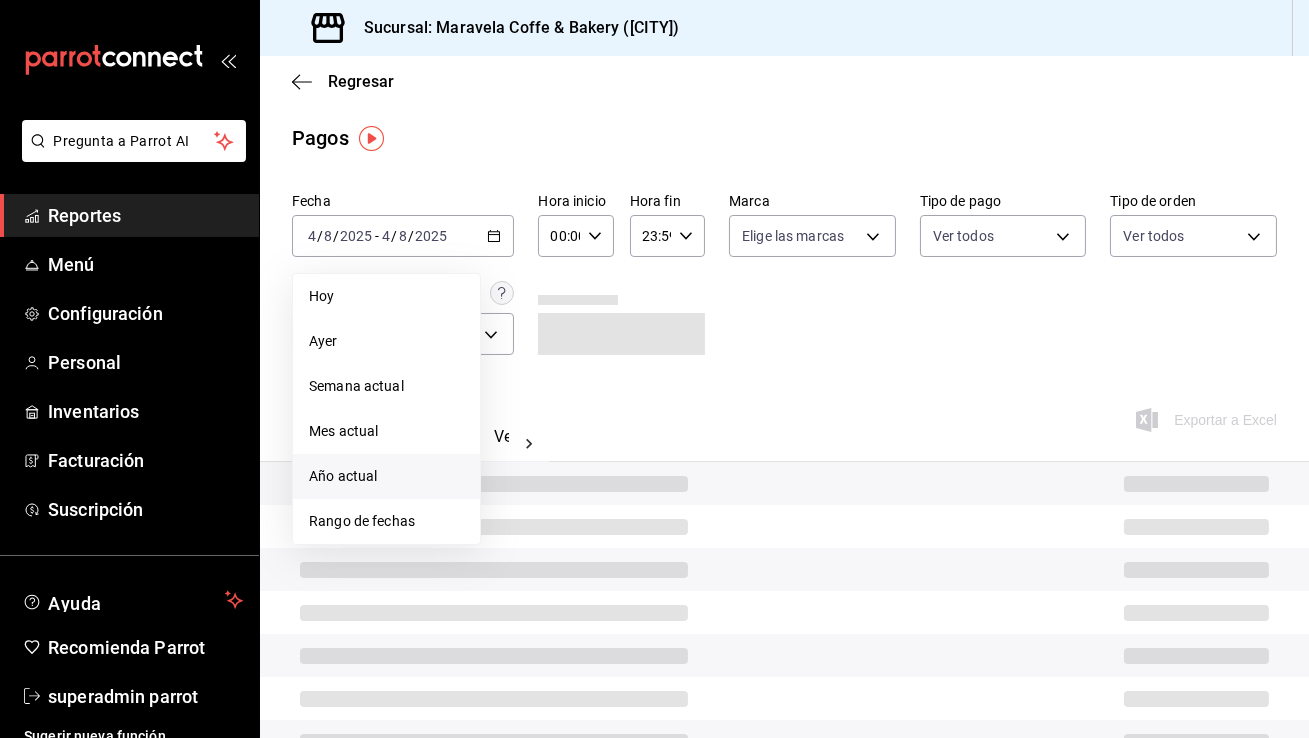 click on "Año actual" at bounding box center (386, 476) 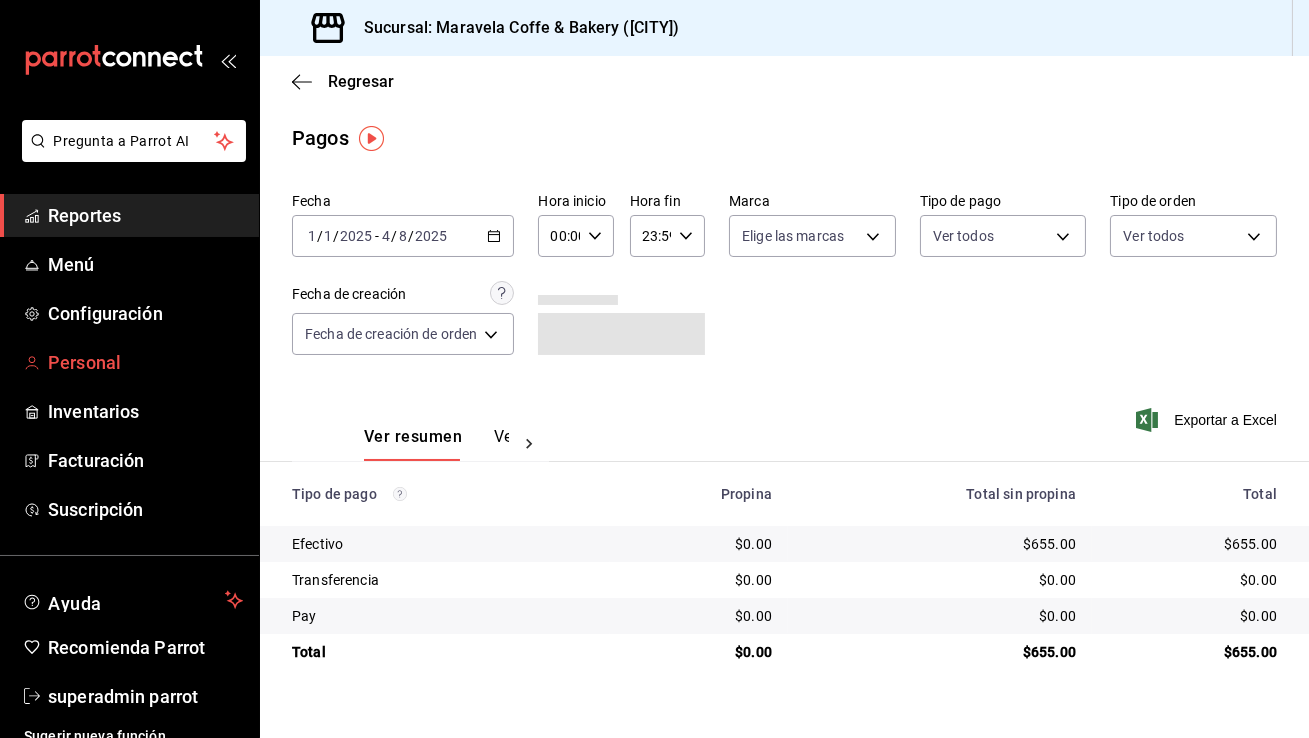 click on "Personal" at bounding box center (145, 362) 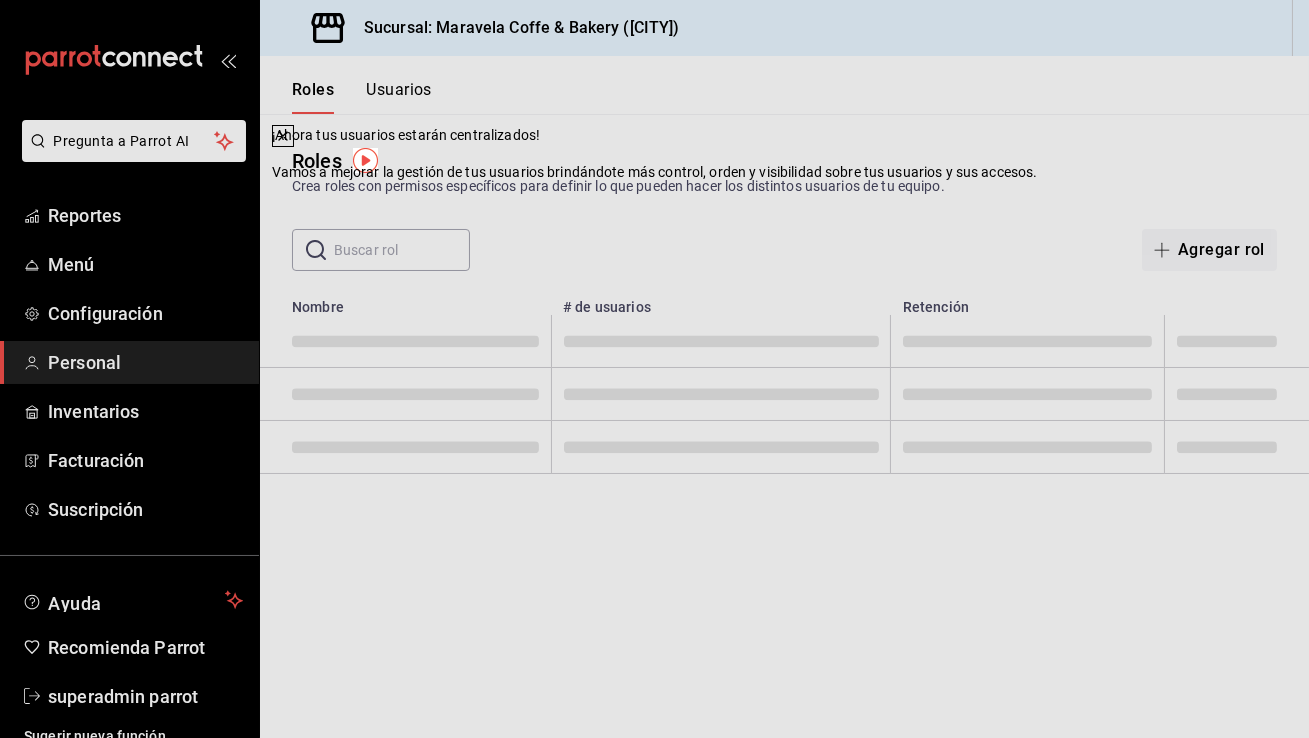 click 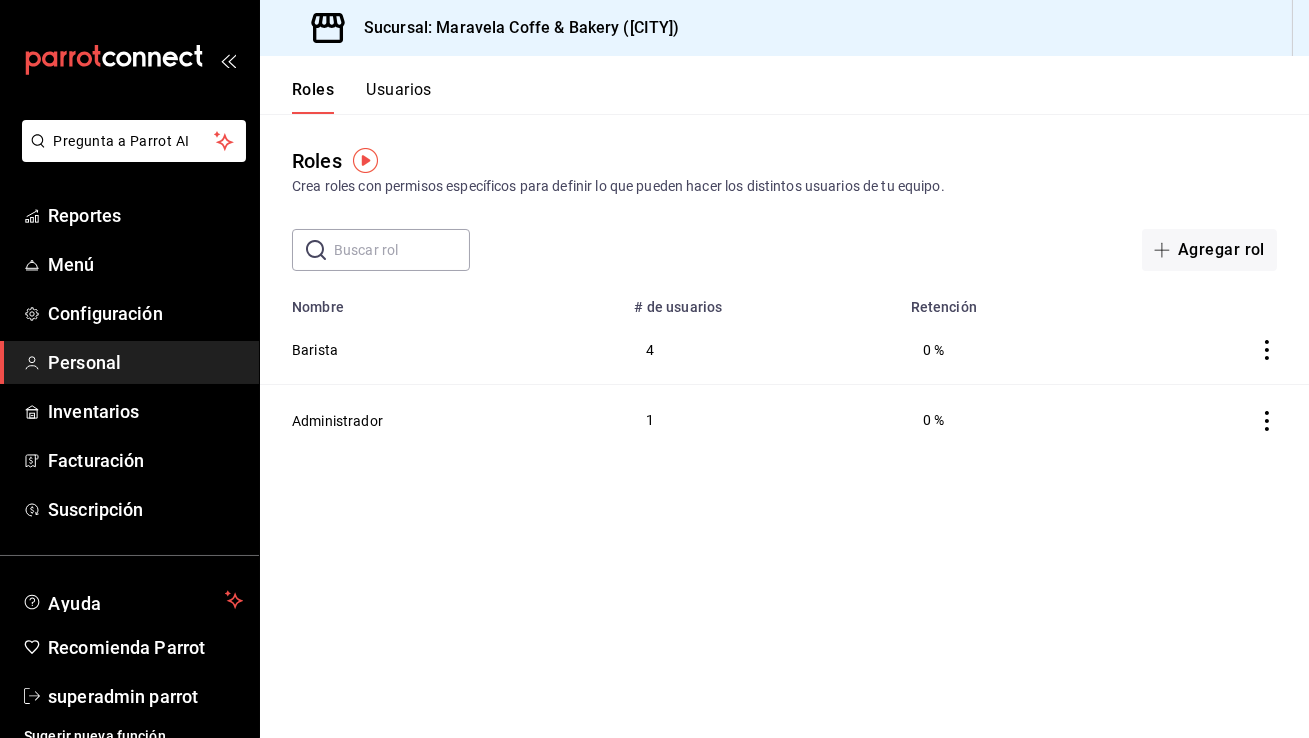 click on "Usuarios" at bounding box center (399, 97) 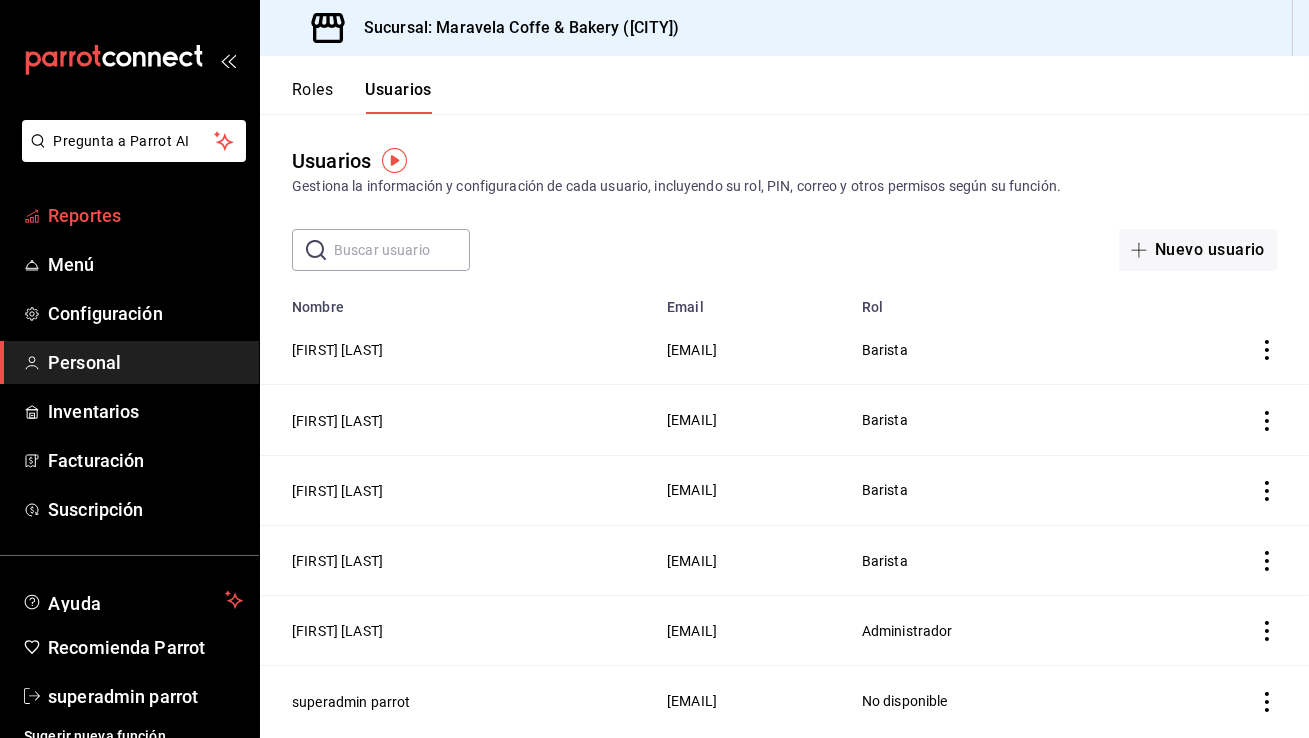 click on "Reportes" at bounding box center (145, 215) 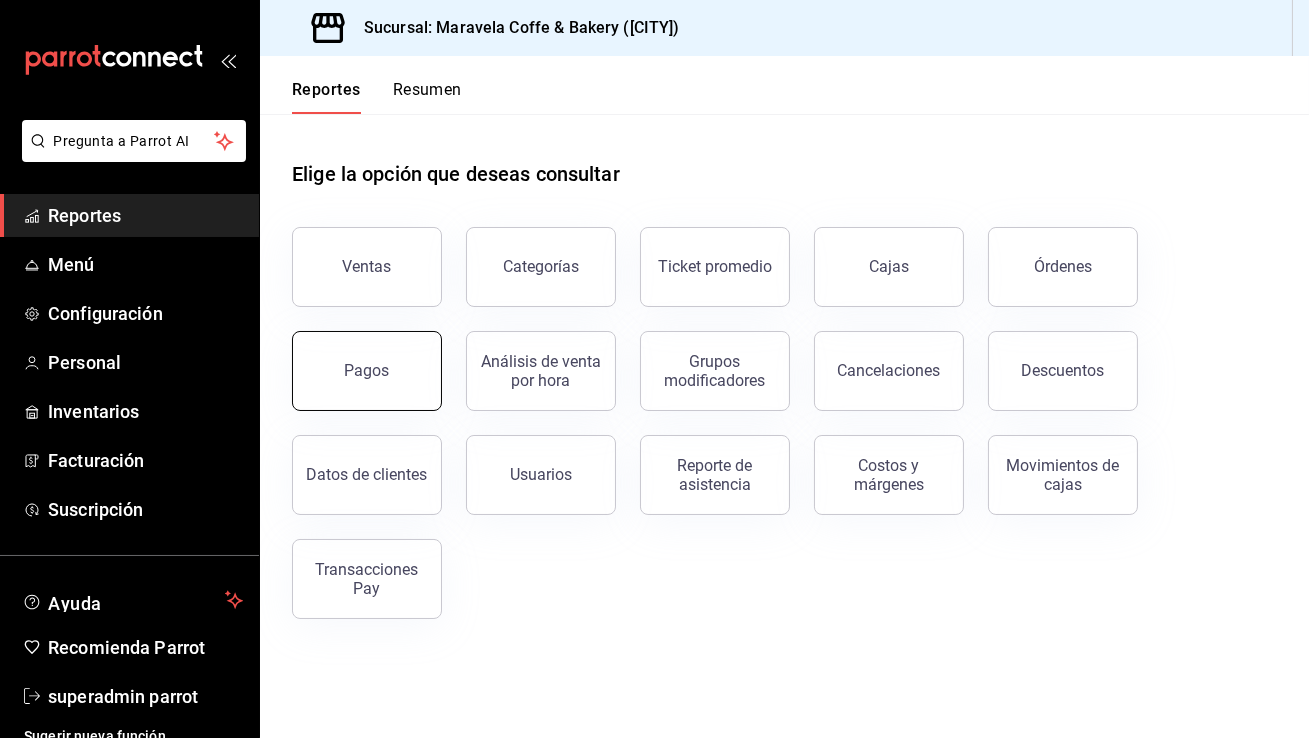 click on "Pagos" at bounding box center (367, 371) 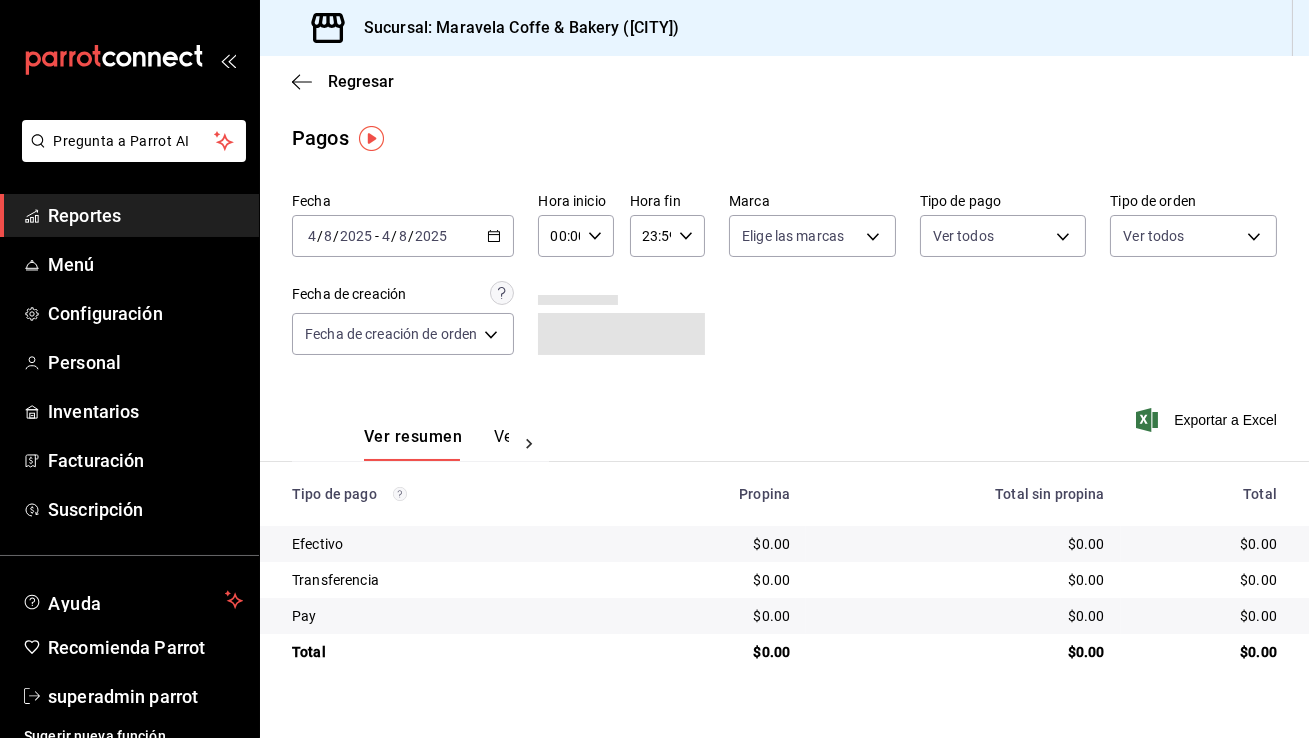 click 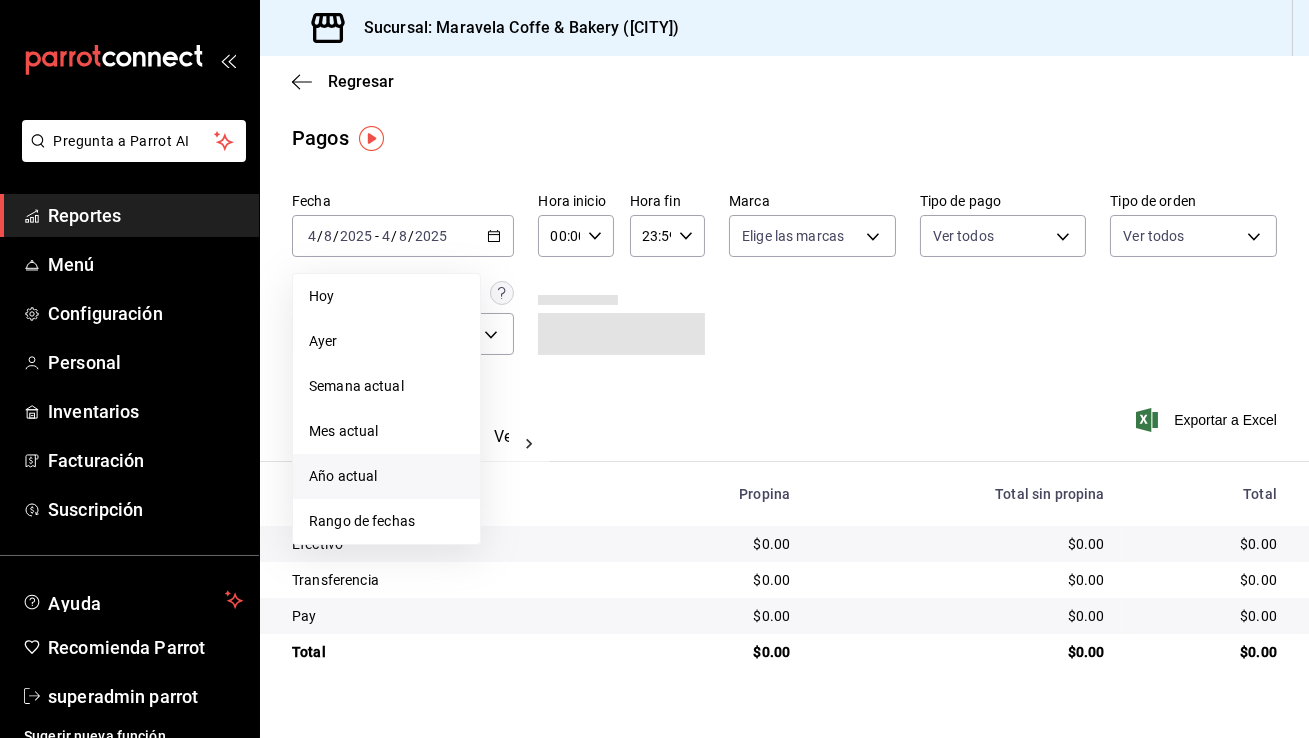 click on "Año actual" at bounding box center [386, 476] 